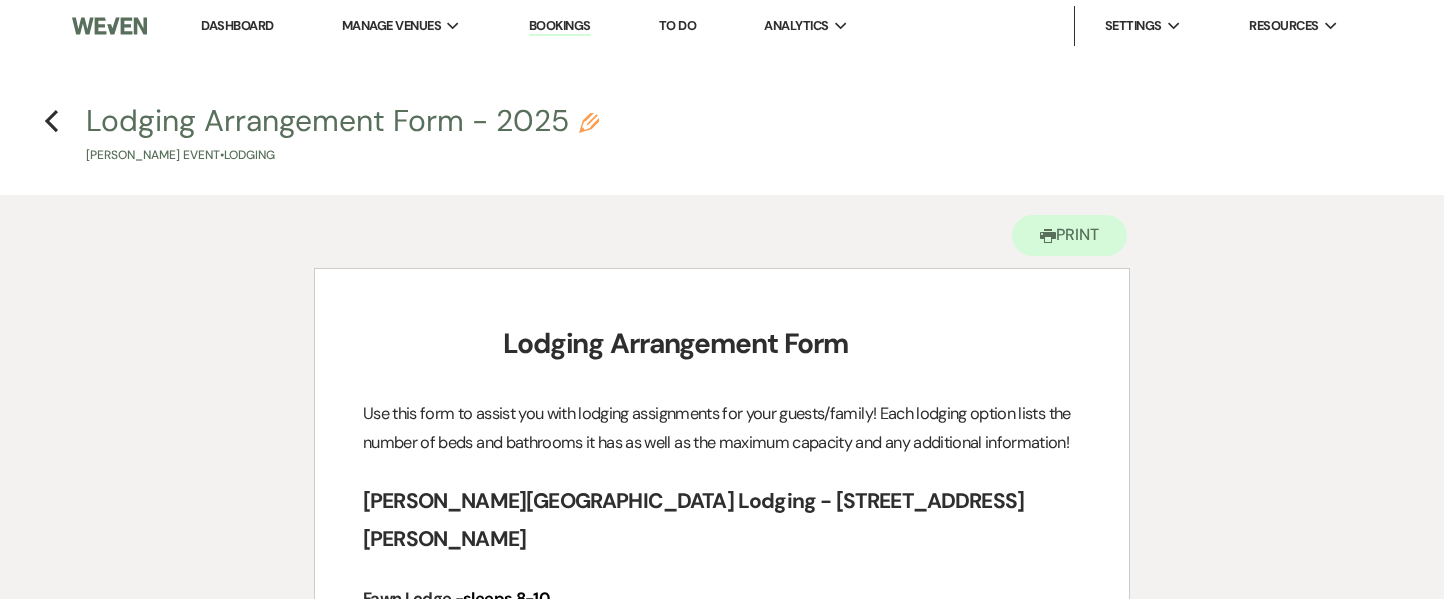 scroll, scrollTop: 621, scrollLeft: 0, axis: vertical 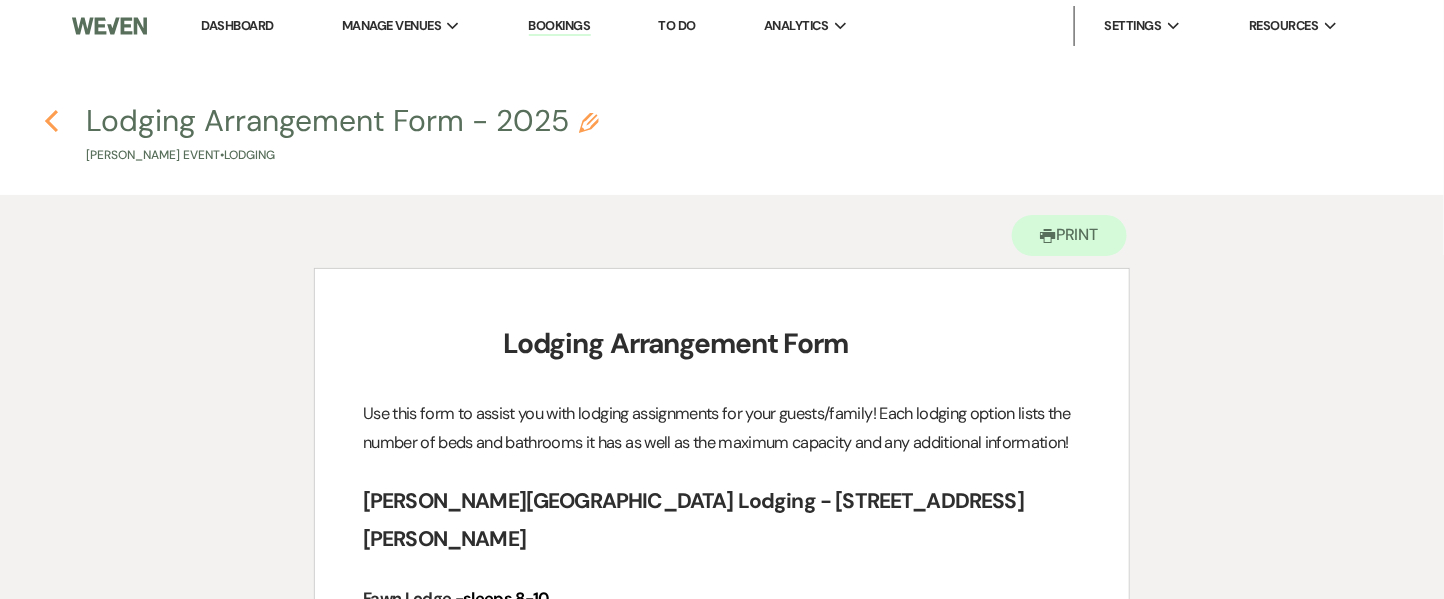 click 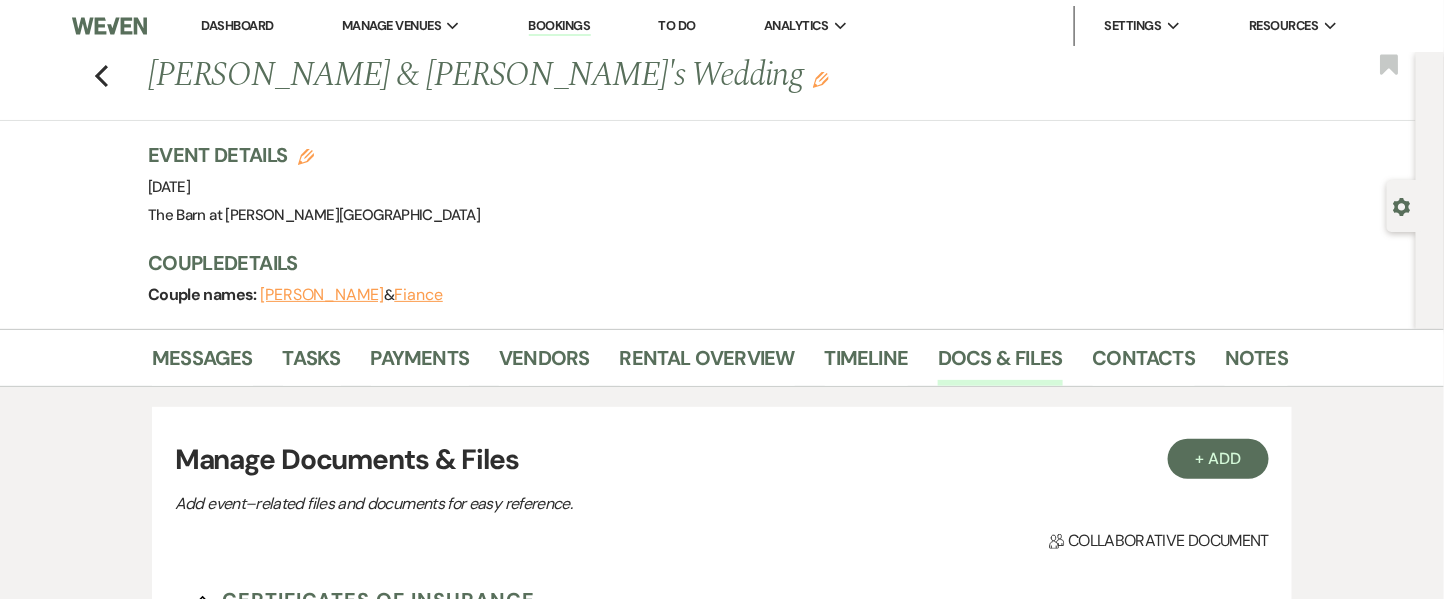 scroll, scrollTop: 1709, scrollLeft: 0, axis: vertical 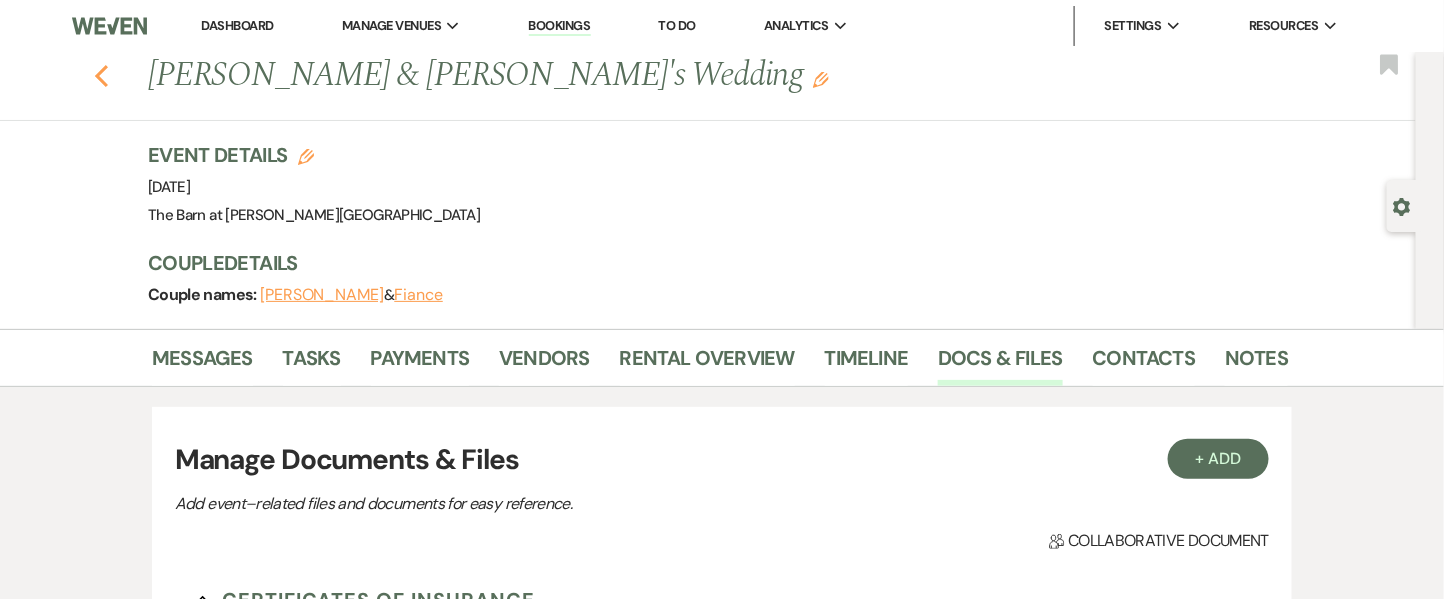 click on "Previous" 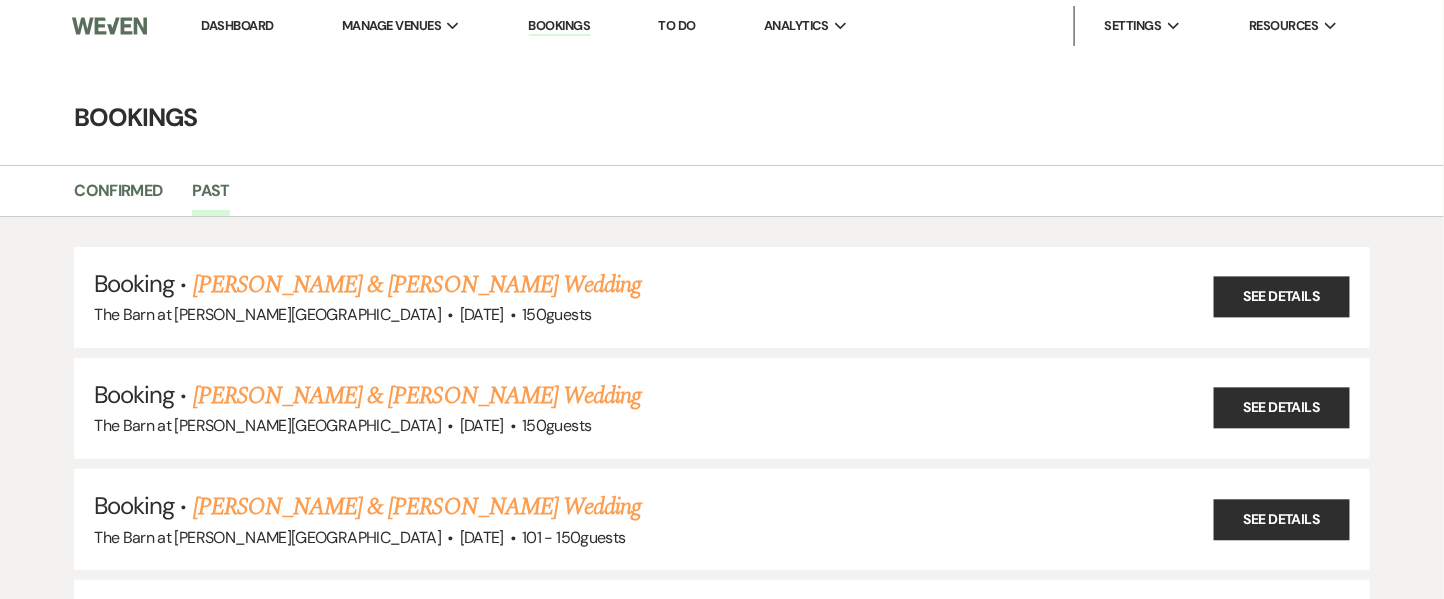 scroll, scrollTop: 10125, scrollLeft: 0, axis: vertical 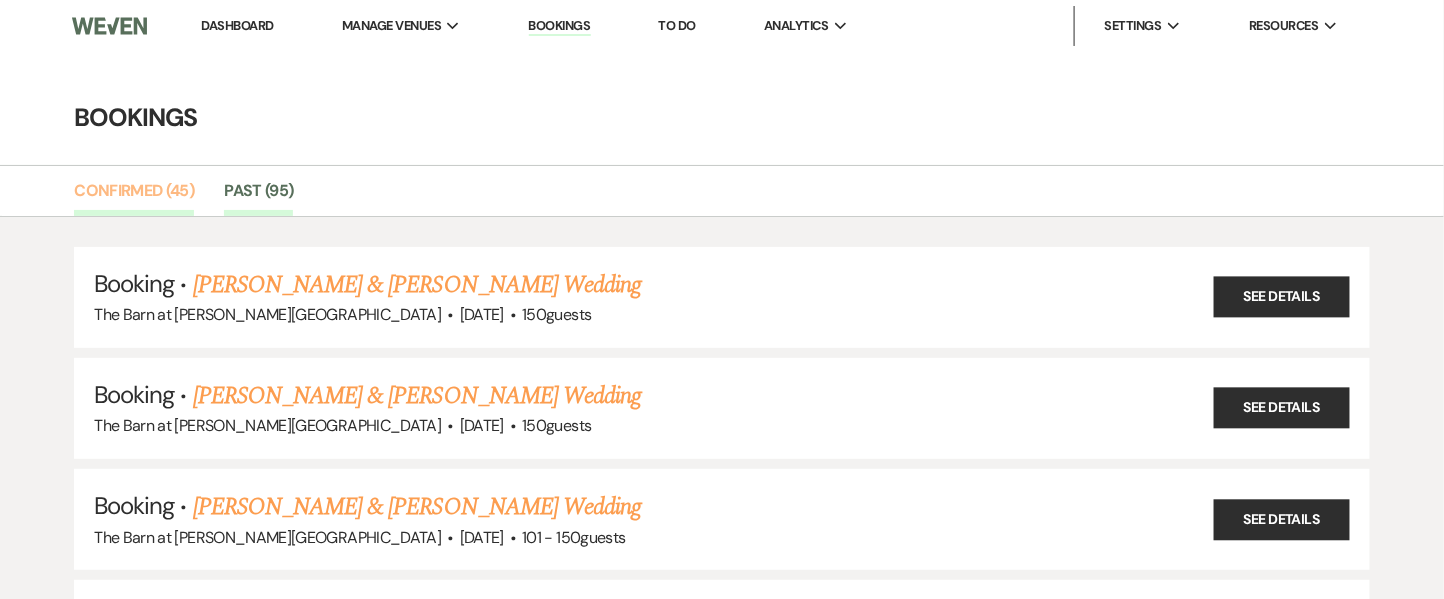 click on "Confirmed (45)" at bounding box center (134, 197) 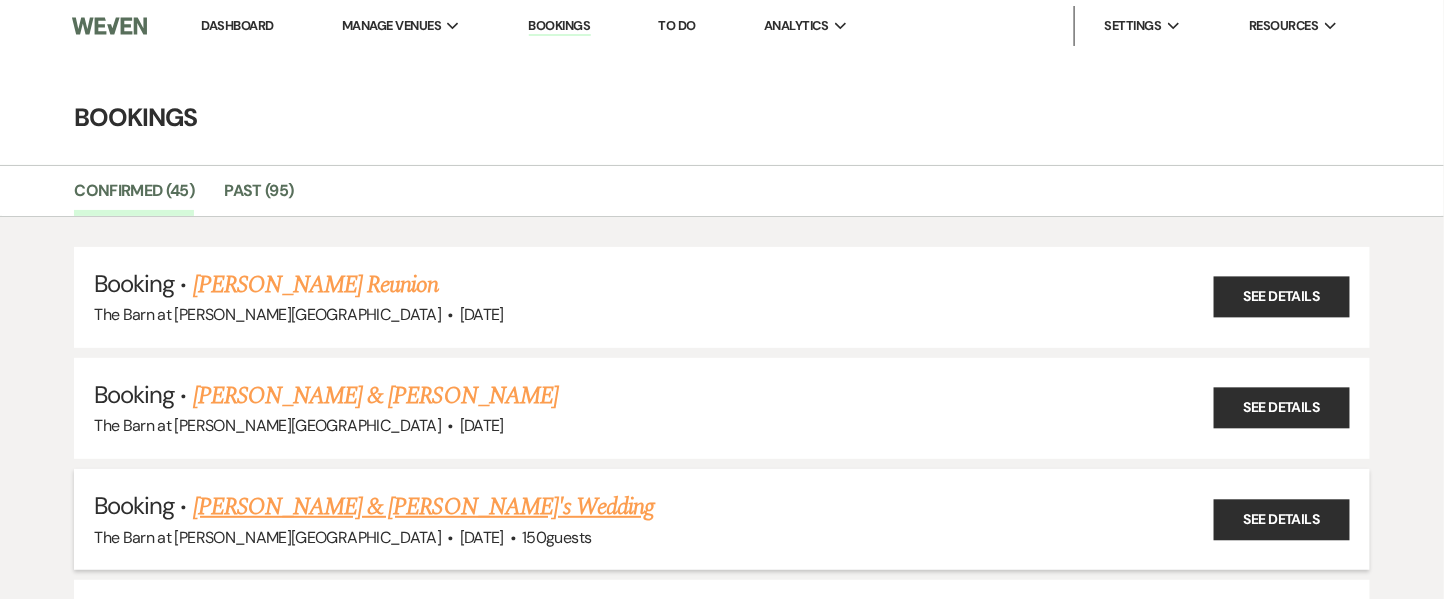 click on "[PERSON_NAME] & [PERSON_NAME]'s Wedding" at bounding box center [424, 507] 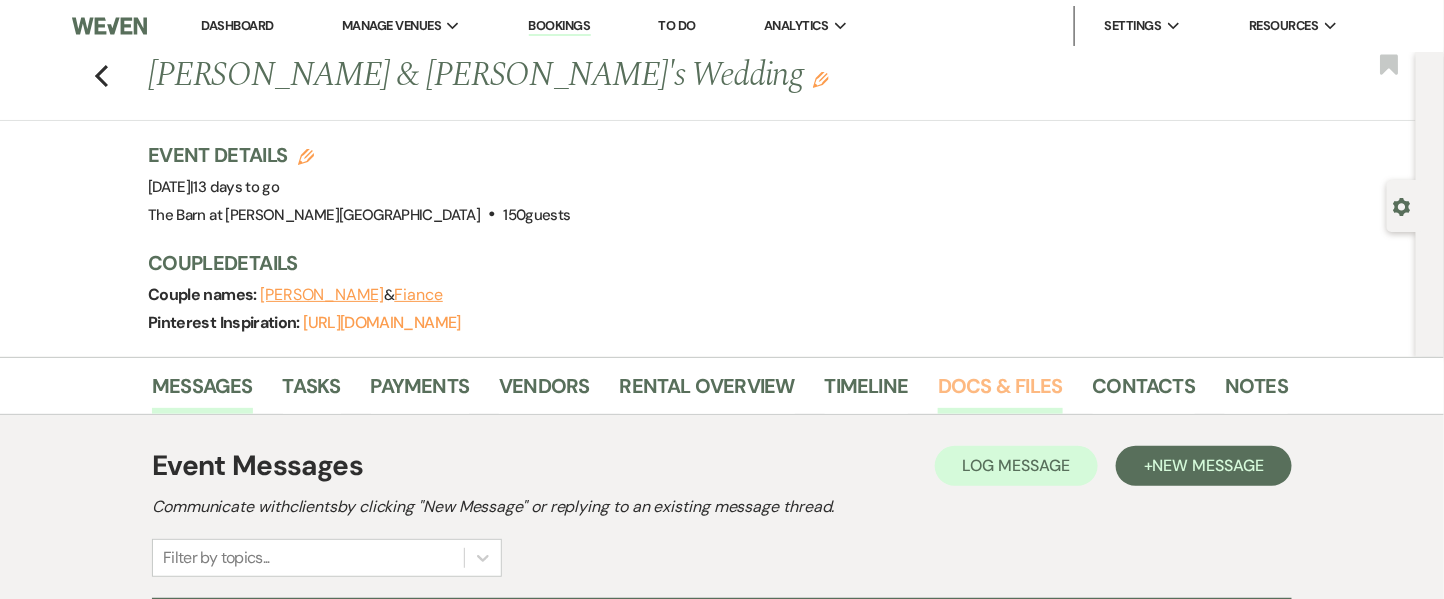 click on "Docs & Files" at bounding box center [1000, 392] 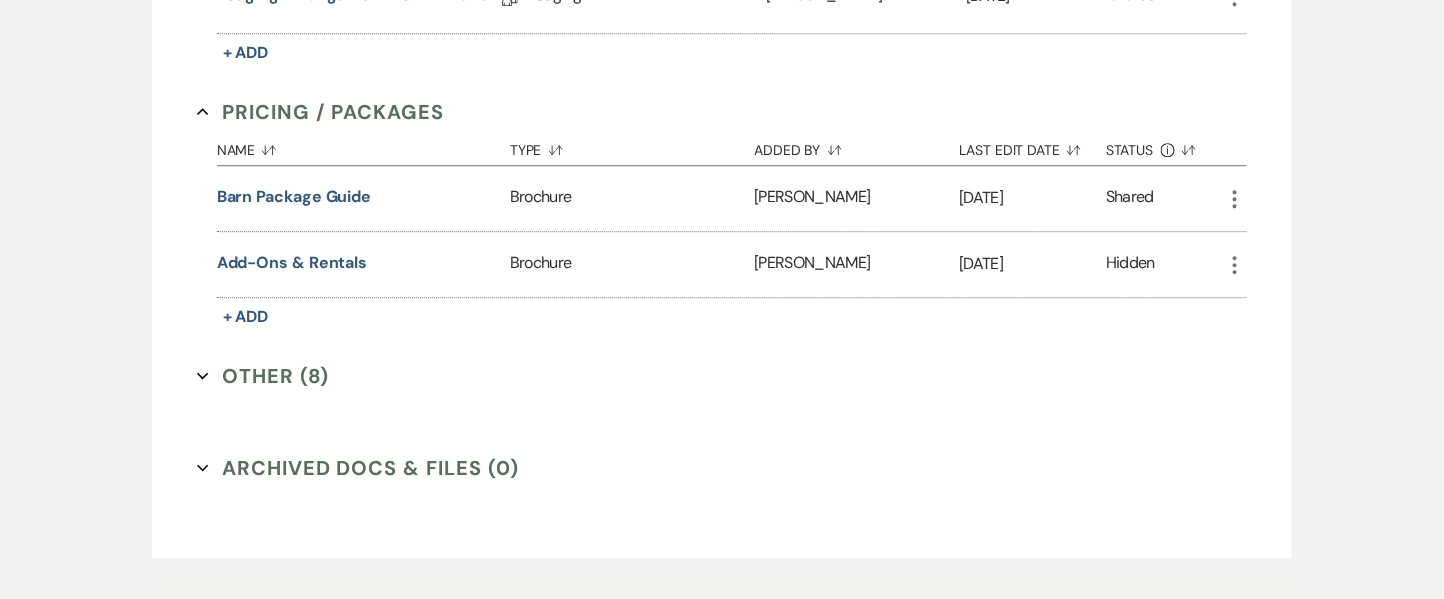 scroll, scrollTop: 1797, scrollLeft: 0, axis: vertical 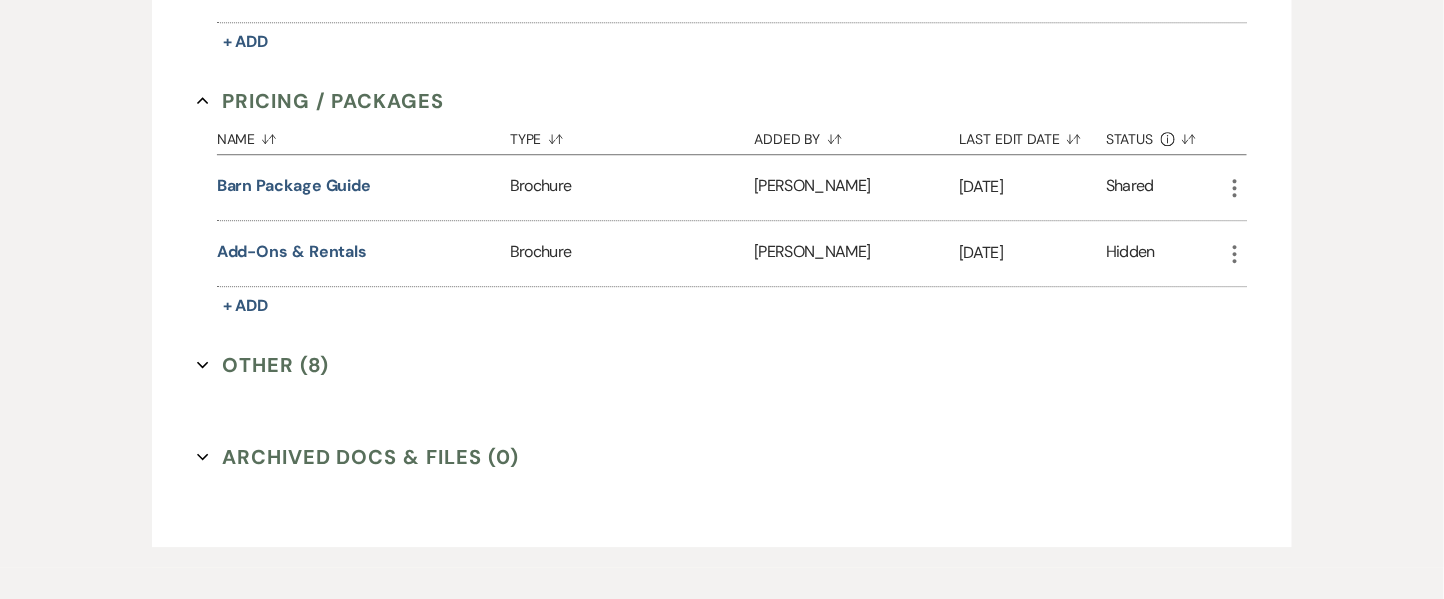 click on "Other (8) Expand" at bounding box center (263, 365) 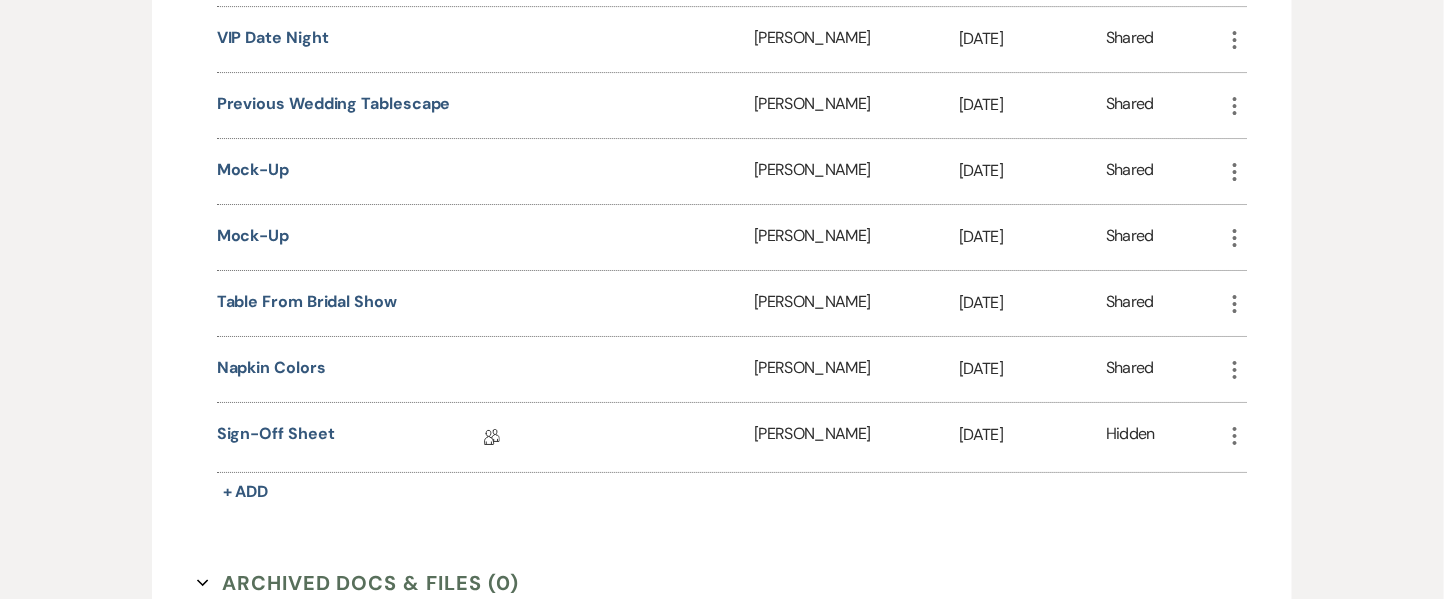 scroll, scrollTop: 2318, scrollLeft: 0, axis: vertical 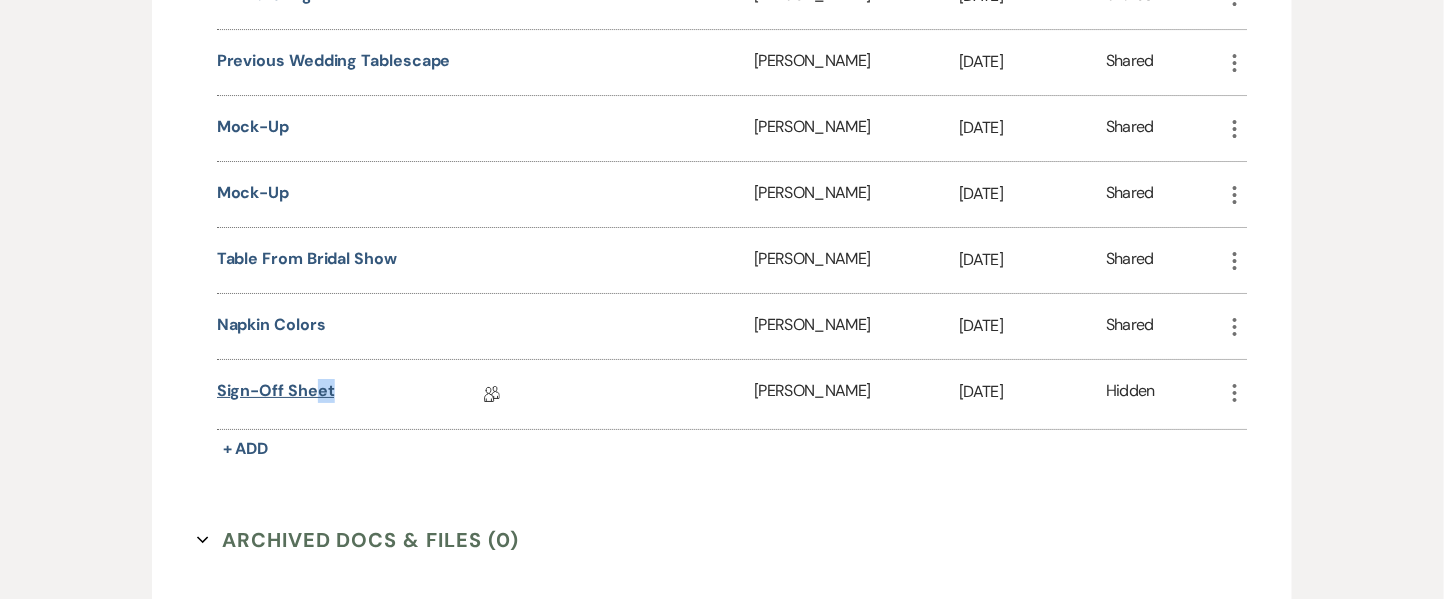 drag, startPoint x: 336, startPoint y: 381, endPoint x: 310, endPoint y: 382, distance: 26.019224 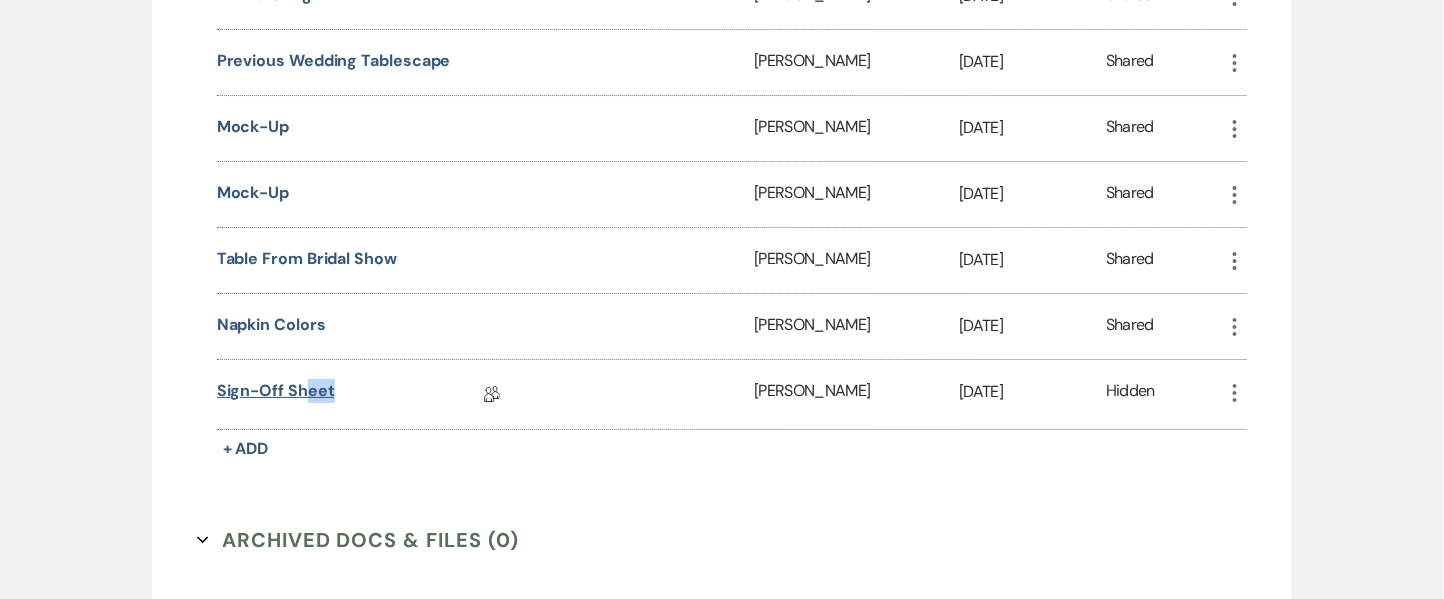 click on "Sign-off Sheet" at bounding box center [276, 394] 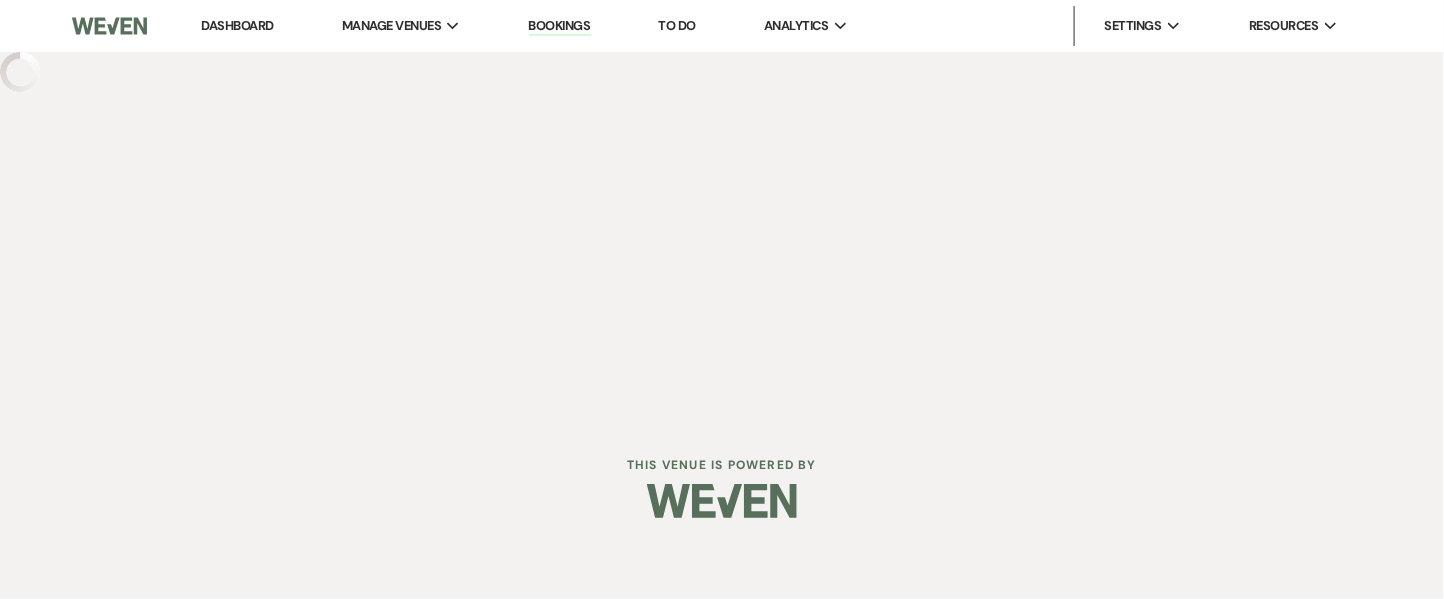 scroll, scrollTop: 0, scrollLeft: 0, axis: both 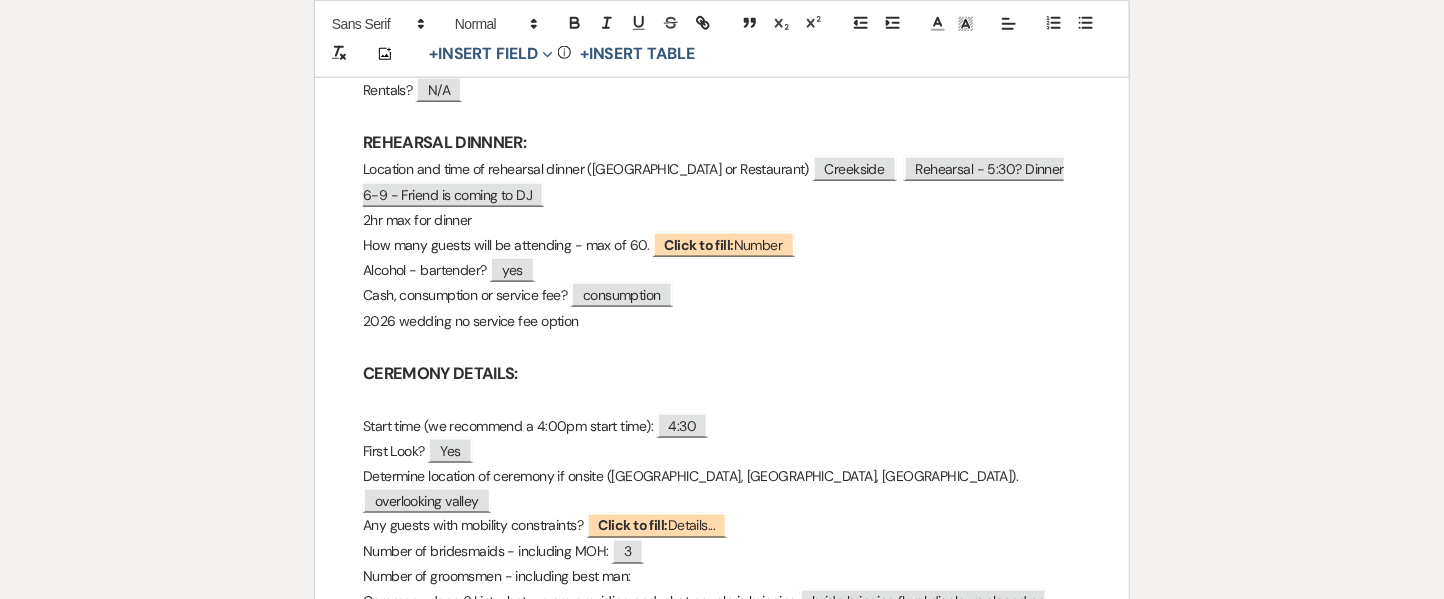 drag, startPoint x: 1396, startPoint y: 153, endPoint x: 1437, endPoint y: 170, distance: 44.38468 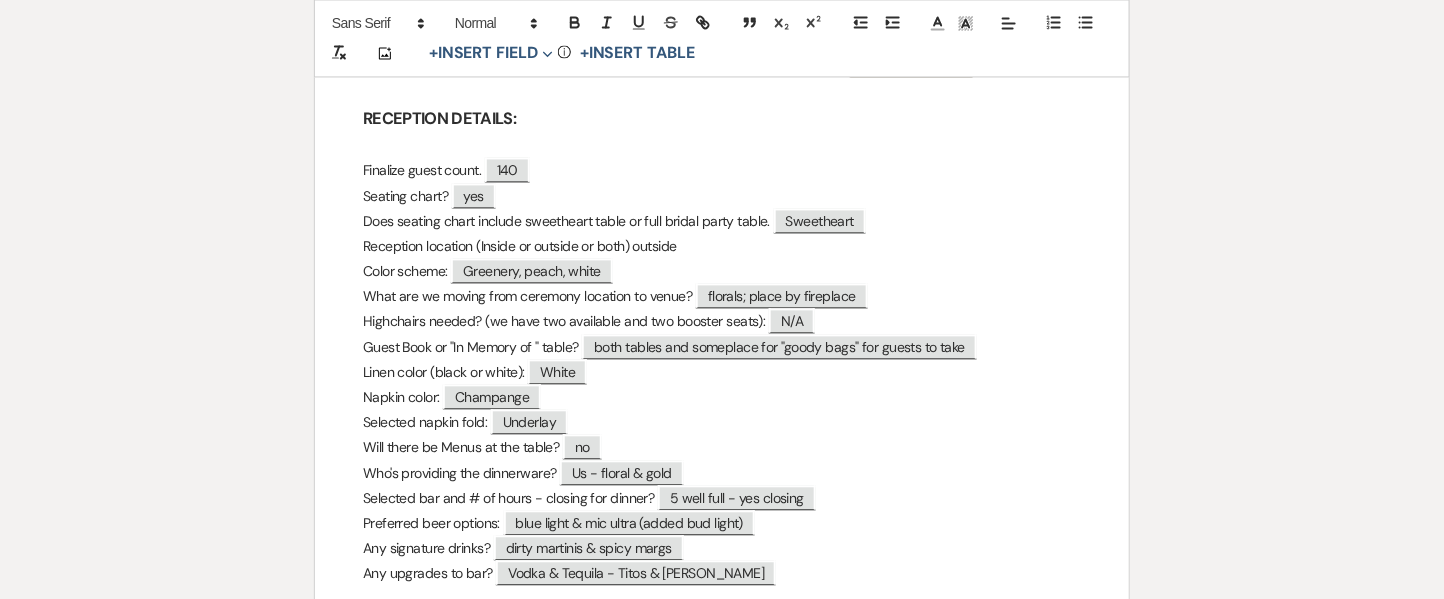 scroll, scrollTop: 1337, scrollLeft: 0, axis: vertical 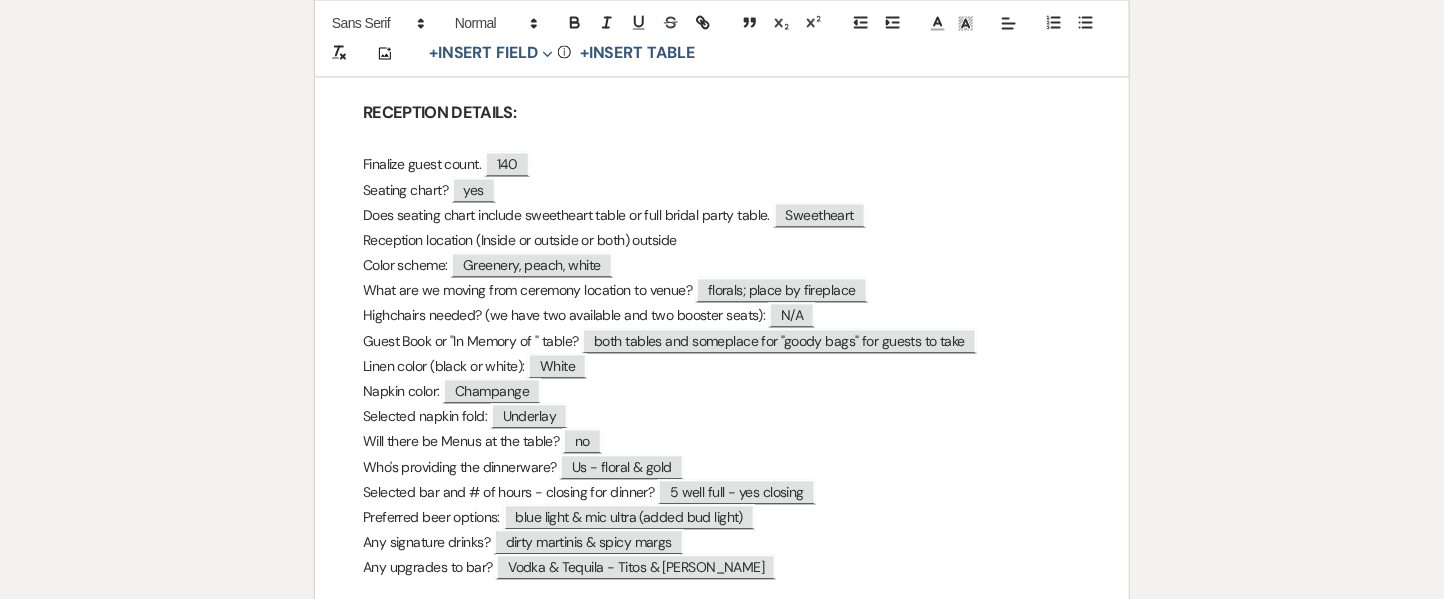 click on "Printer  Print                                                                                                                                                                                                                                                                                               Add Photo +  Insert Field Expand Standard Field Smart Field Signature Field Initial Field Info +  Insert Table Sign-off Sheet VENDORS: Who's providing the food?  ﻿
Step-dad's Catering Business (K&K Catering)
﻿   			Plated dinner or Buffet?  ﻿
Buffet
﻿   Who's providing apps?  ﻿
Step-dad's Catering Business
﻿   Who's providing desserts?  ﻿
store bought by bride
﻿   			Dessert Options?  ﻿
cupcakes, brownies, cookies - we will be doing dessert display
﻿   Any after dinner snacks?  ﻿
﻿   Florals?  ﻿
us" at bounding box center [722, 813] 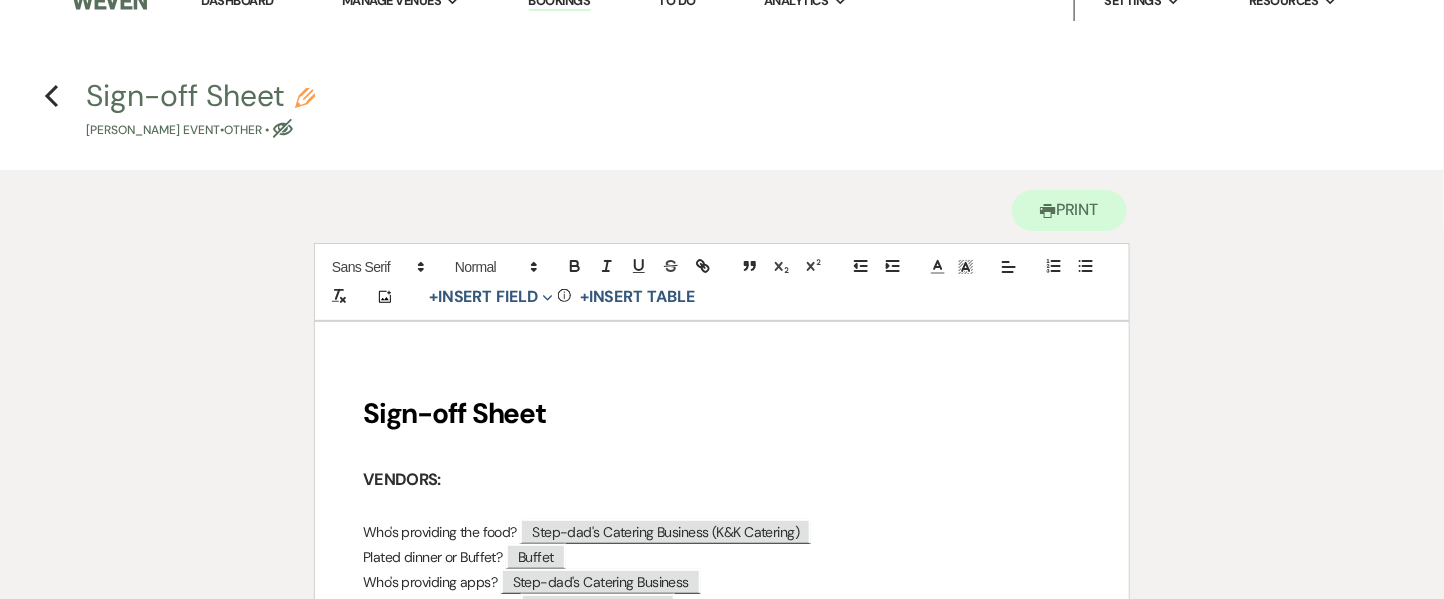 scroll, scrollTop: 0, scrollLeft: 0, axis: both 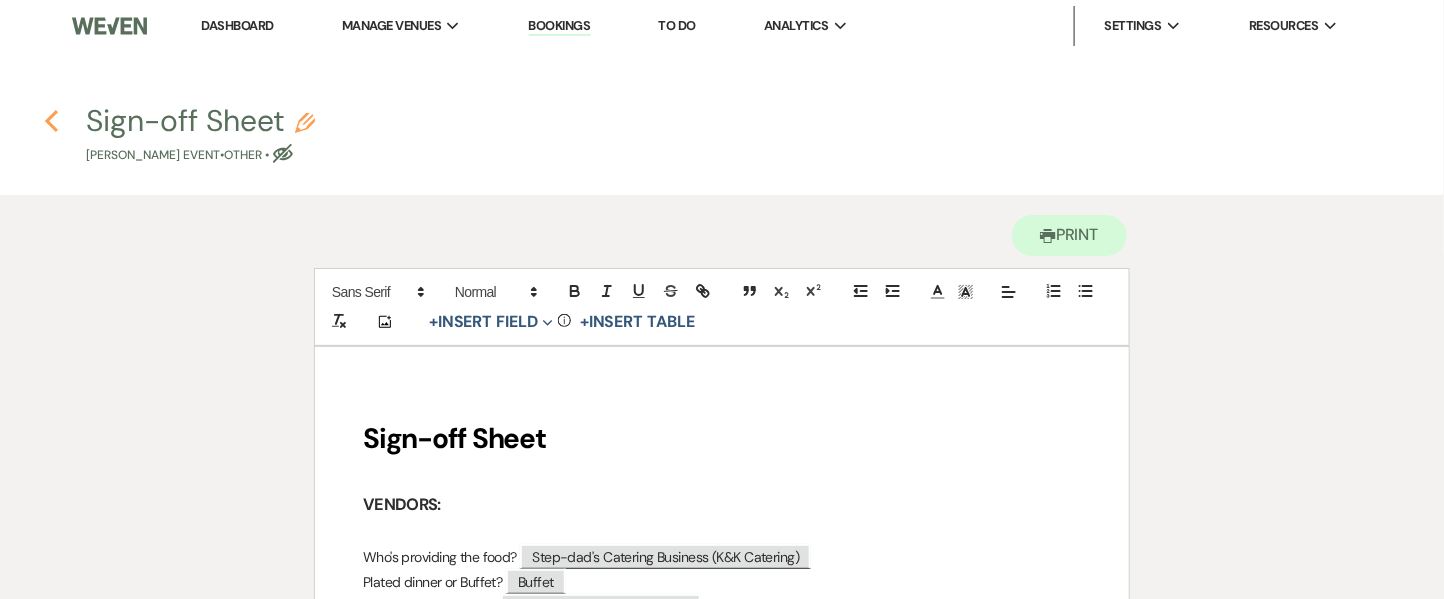 click on "Previous" 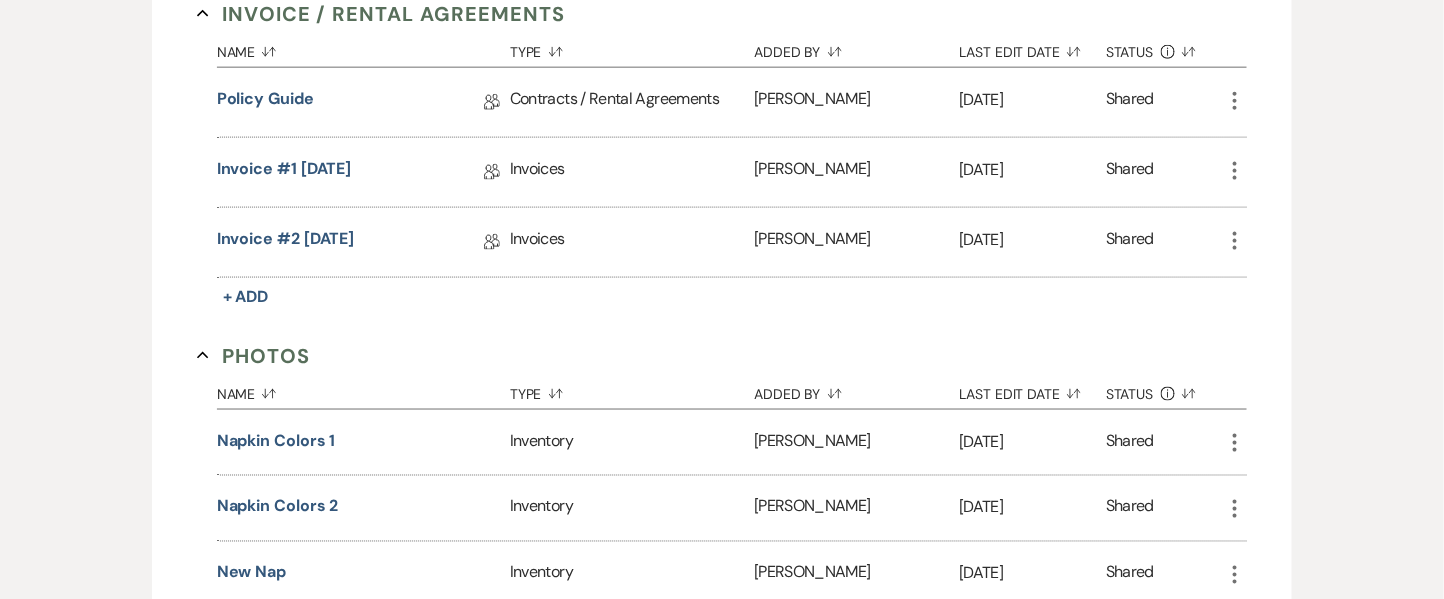 scroll, scrollTop: 671, scrollLeft: 0, axis: vertical 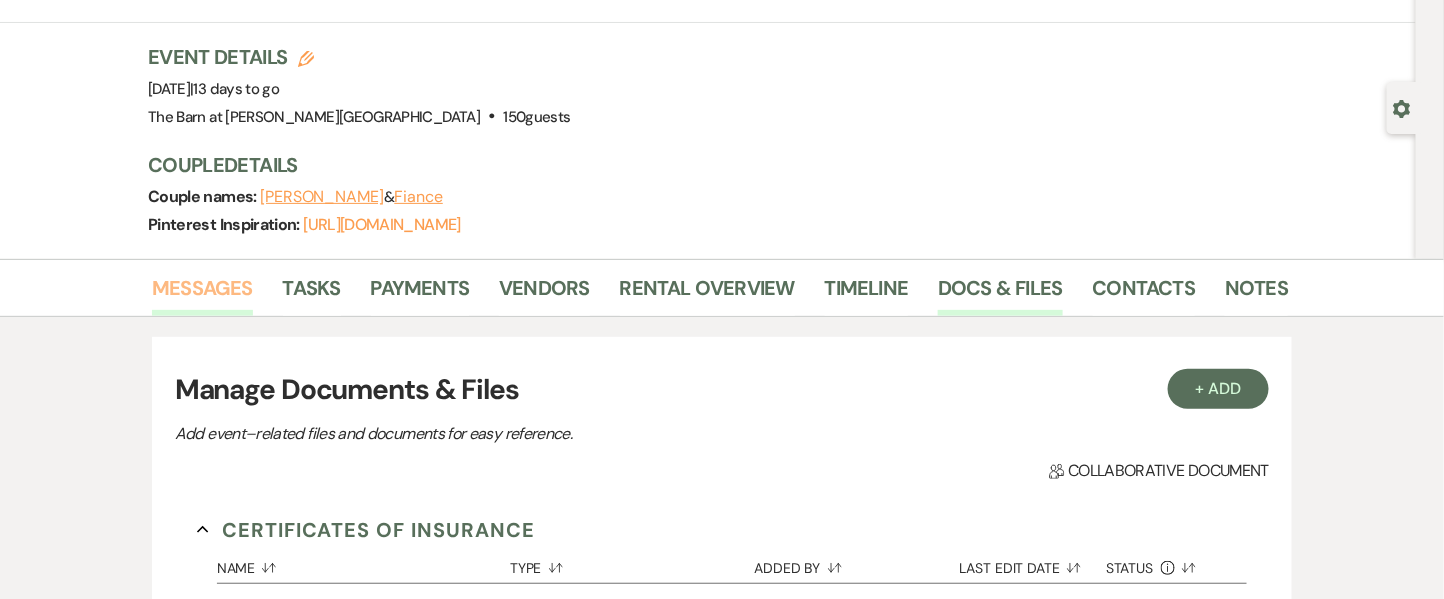 click on "Messages" at bounding box center (202, 294) 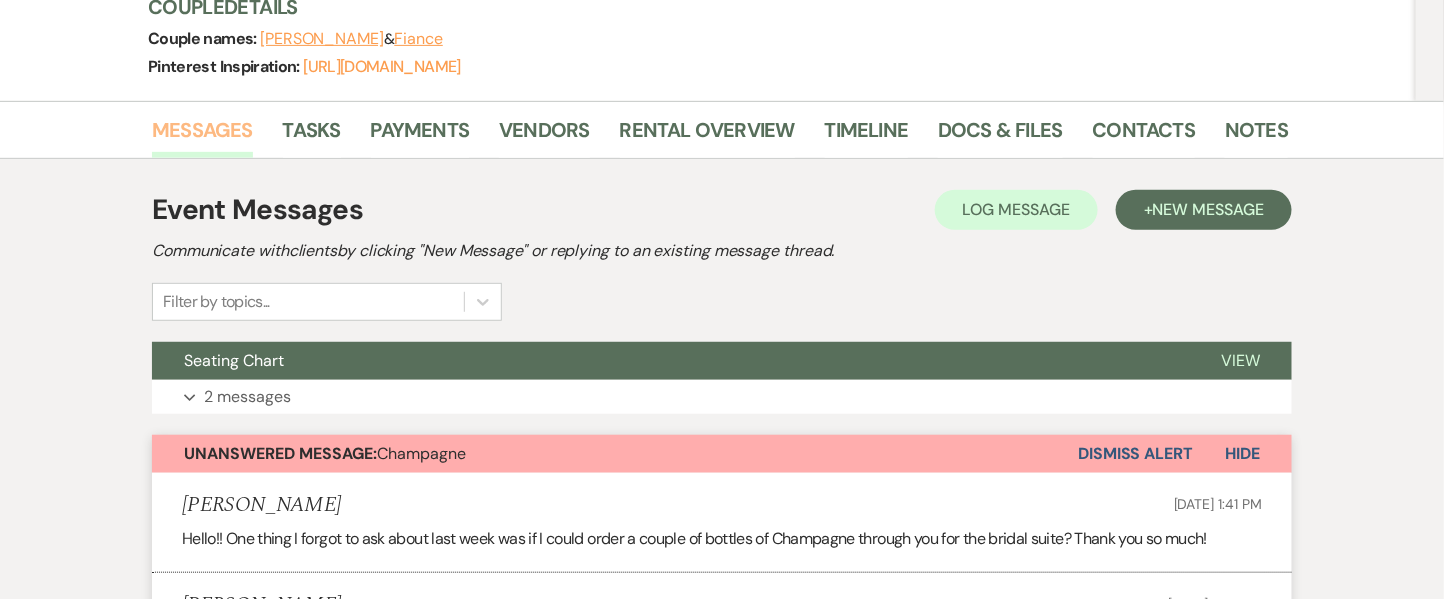 scroll, scrollTop: 243, scrollLeft: 0, axis: vertical 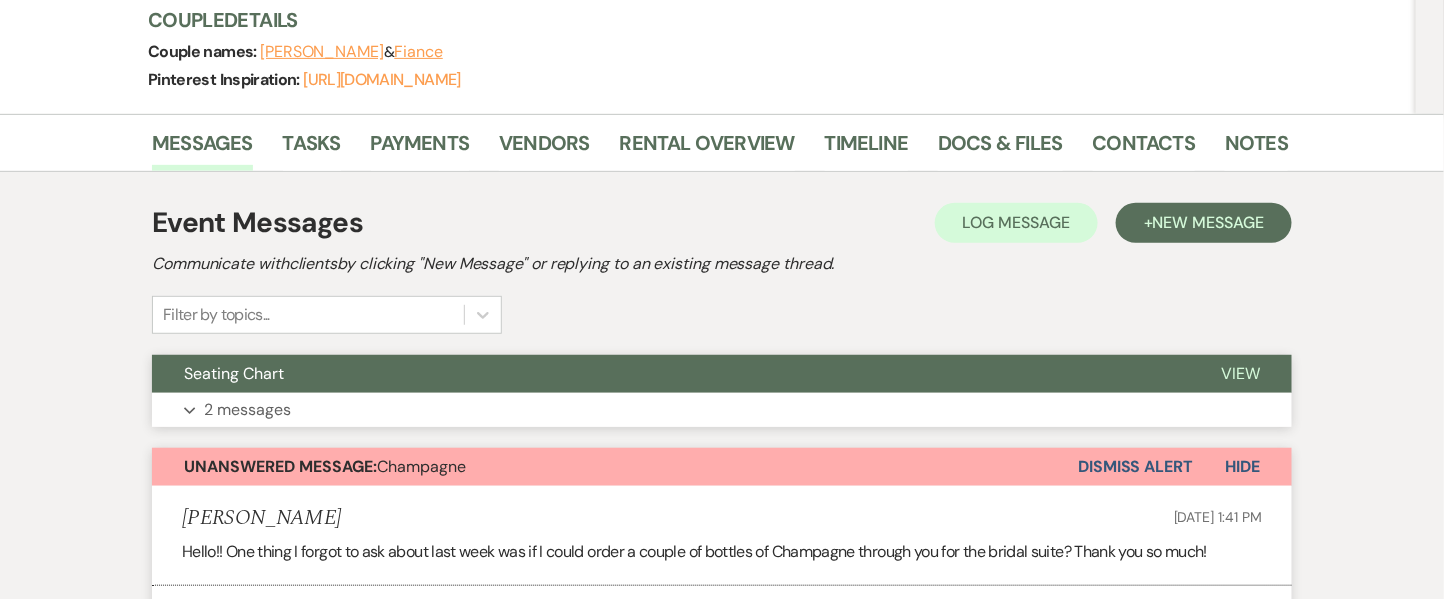 click on "2 messages" at bounding box center [247, 410] 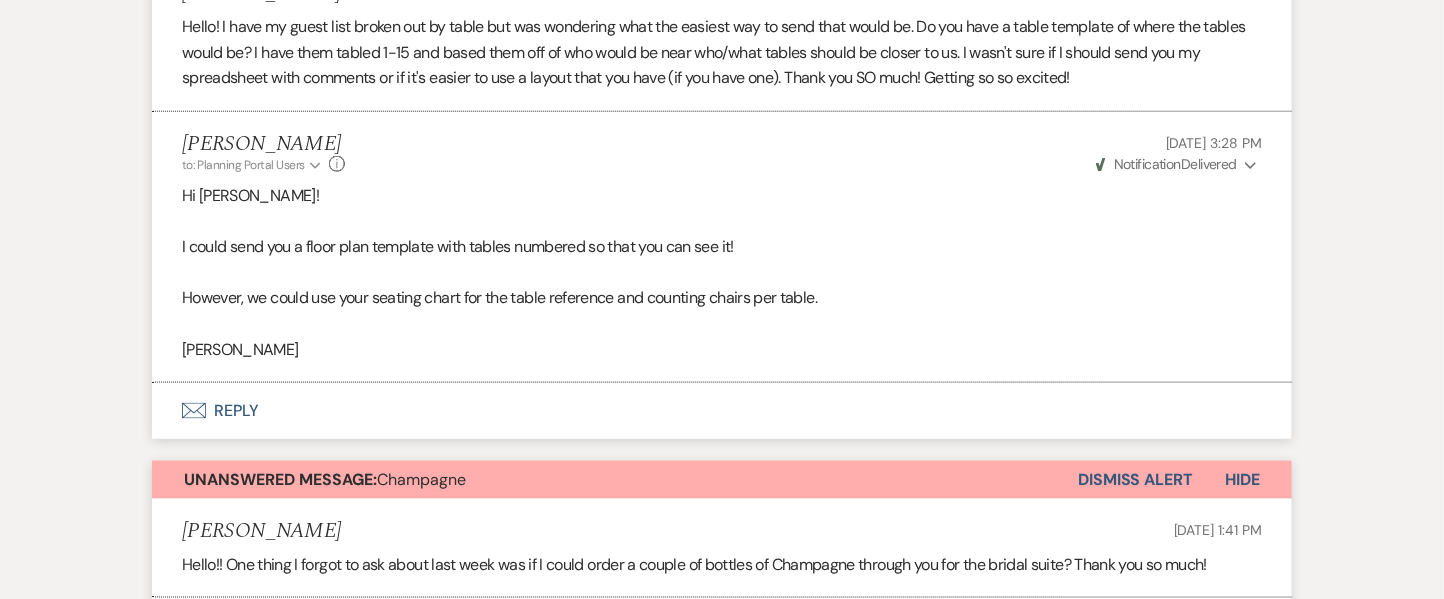 scroll, scrollTop: 665, scrollLeft: 0, axis: vertical 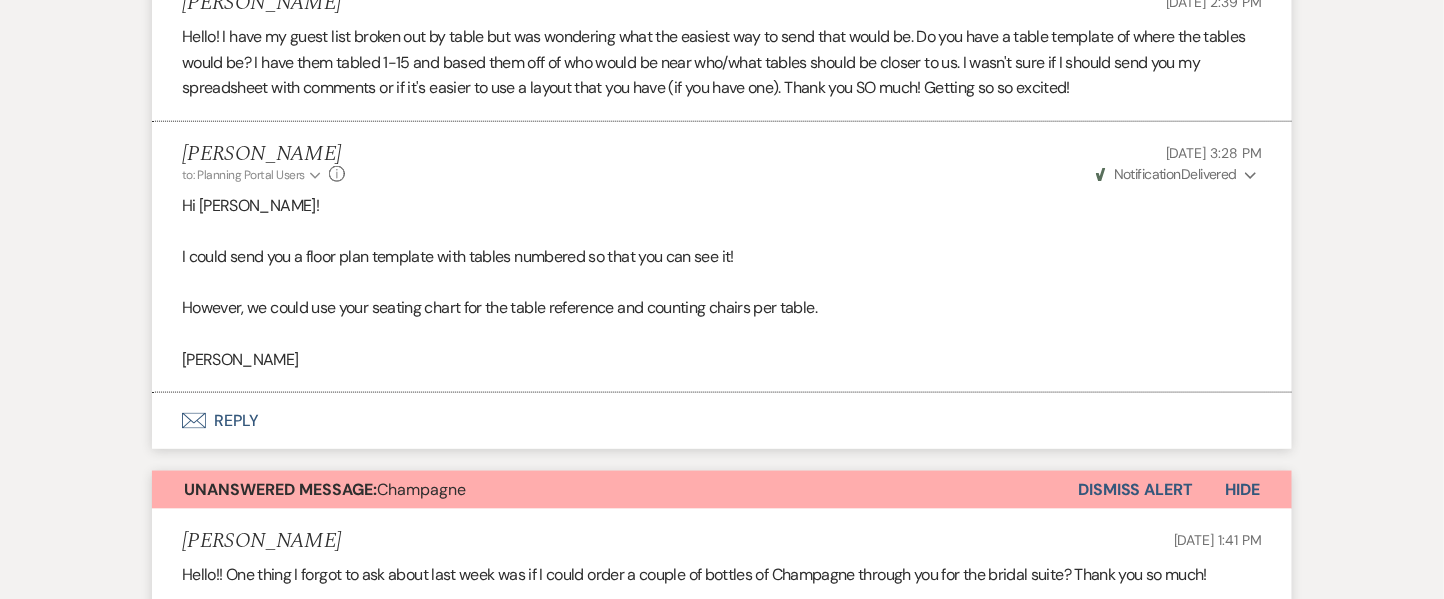 click on "Envelope Reply" at bounding box center [722, 421] 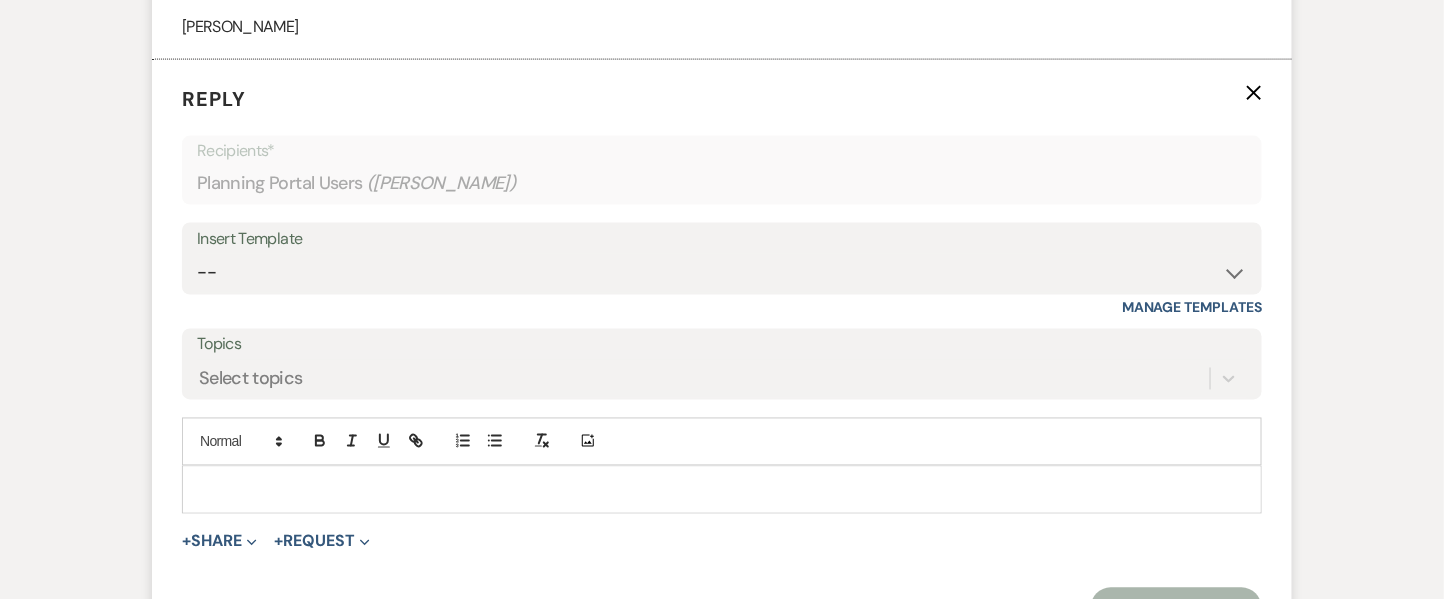 scroll, scrollTop: 999, scrollLeft: 0, axis: vertical 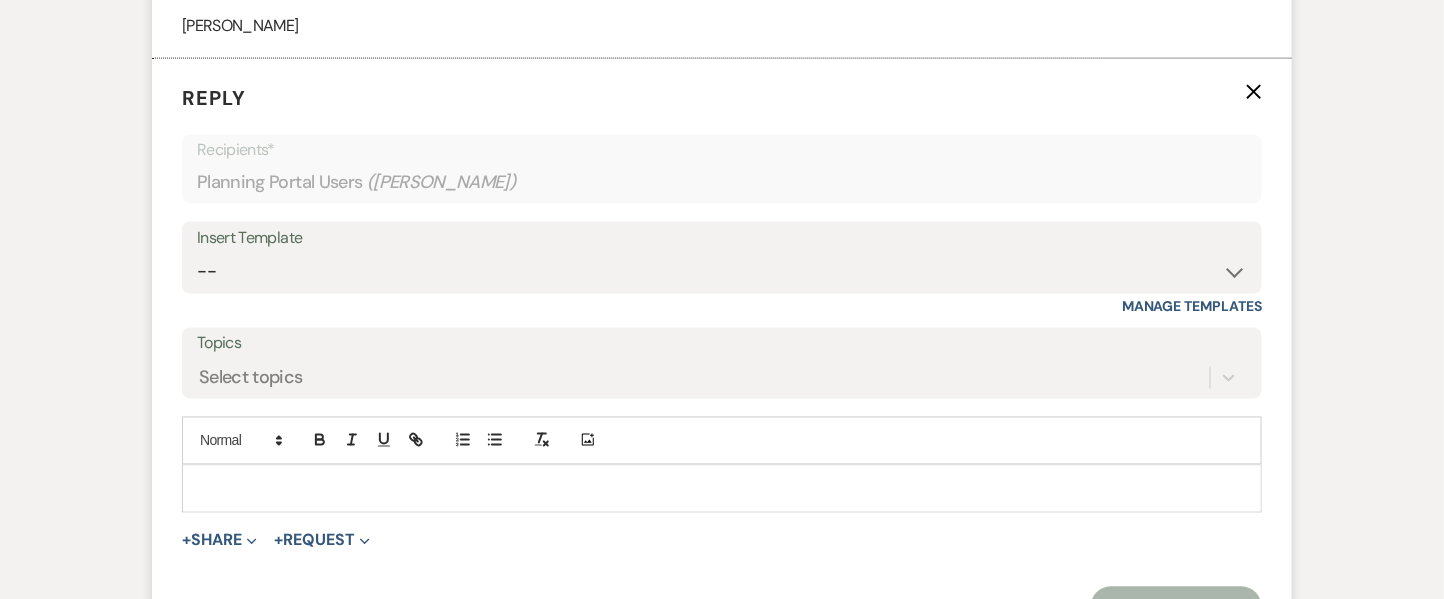 click at bounding box center [722, 489] 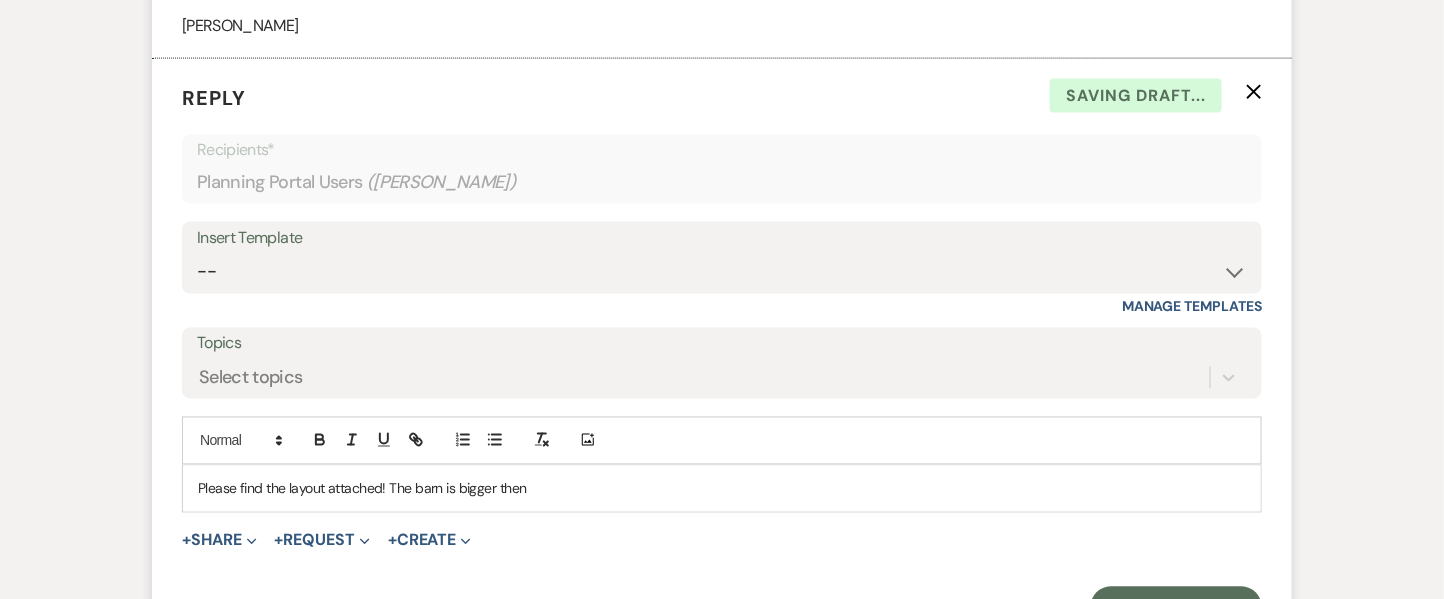click on "Please find the layout attached! The barn is bigger then" at bounding box center (722, 489) 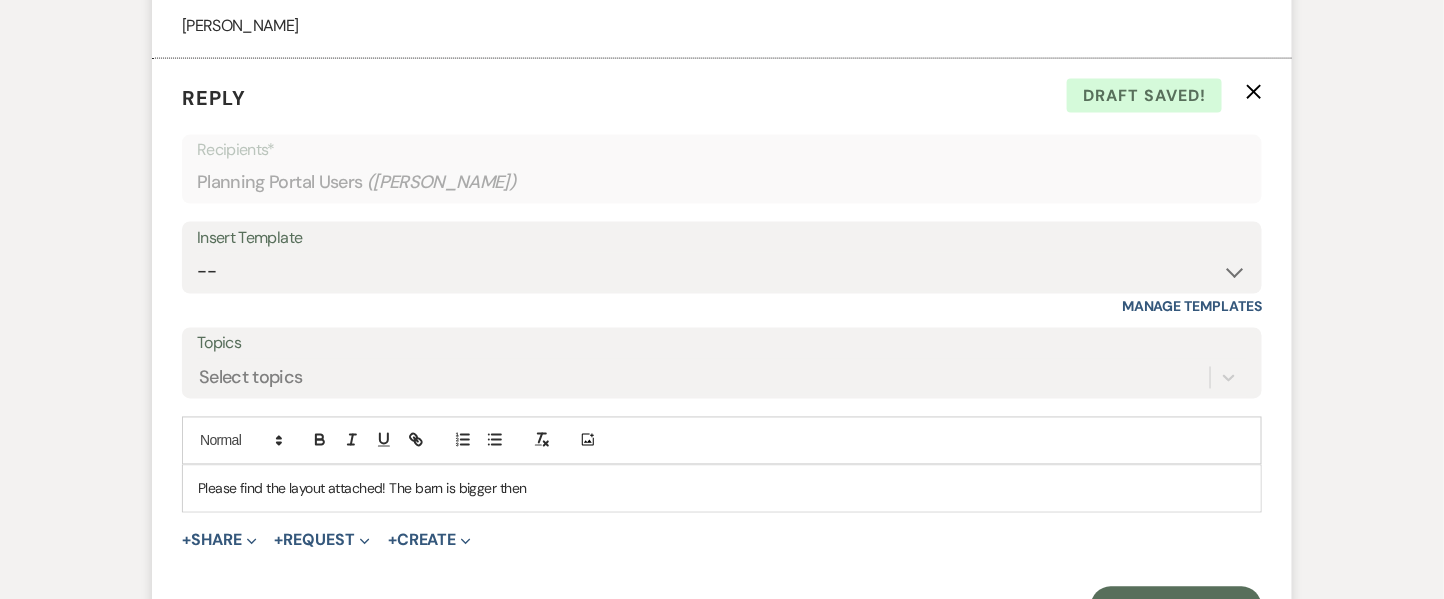 click on "Please find the layout attached! The barn is bigger then" at bounding box center [722, 489] 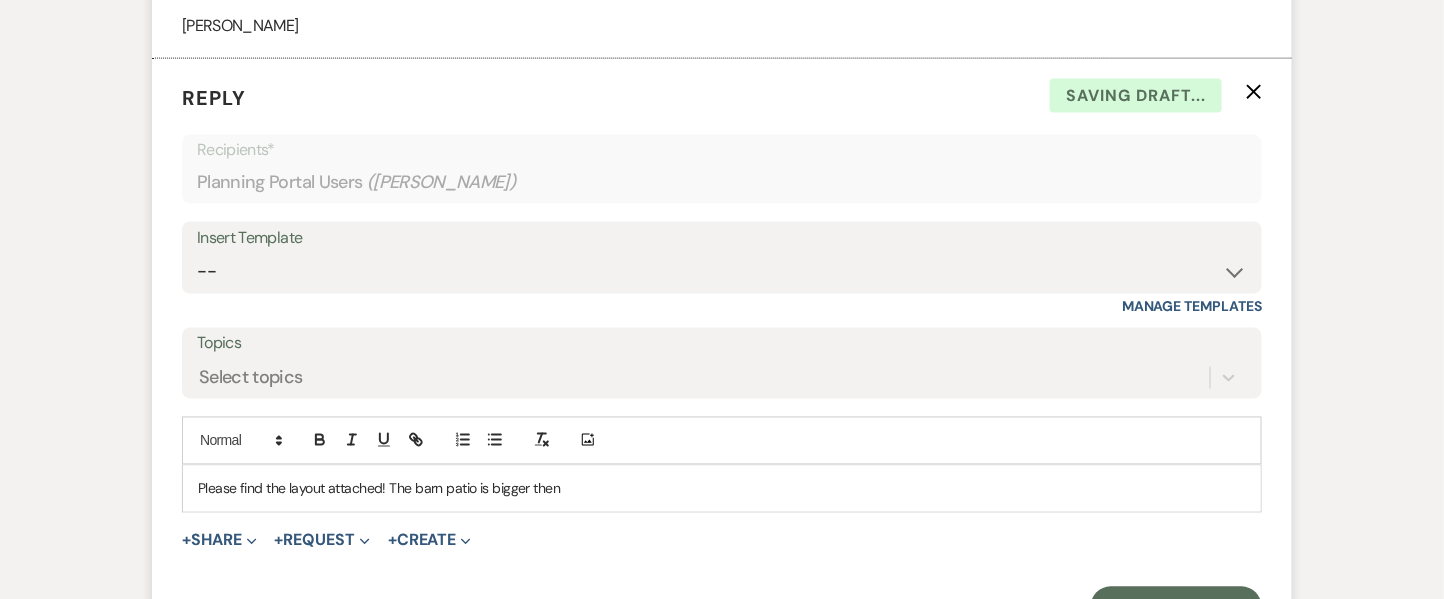 click on "Please find the layout attached! The barn patio is bigger then" at bounding box center [722, 489] 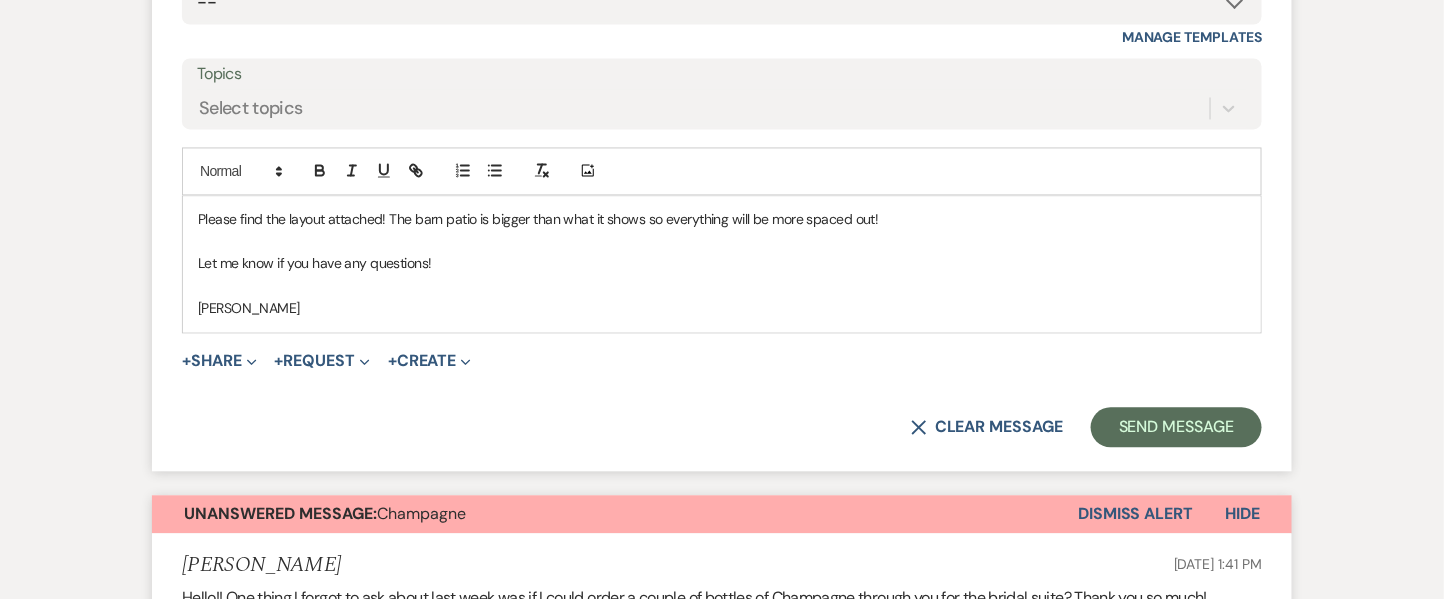 scroll, scrollTop: 1281, scrollLeft: 0, axis: vertical 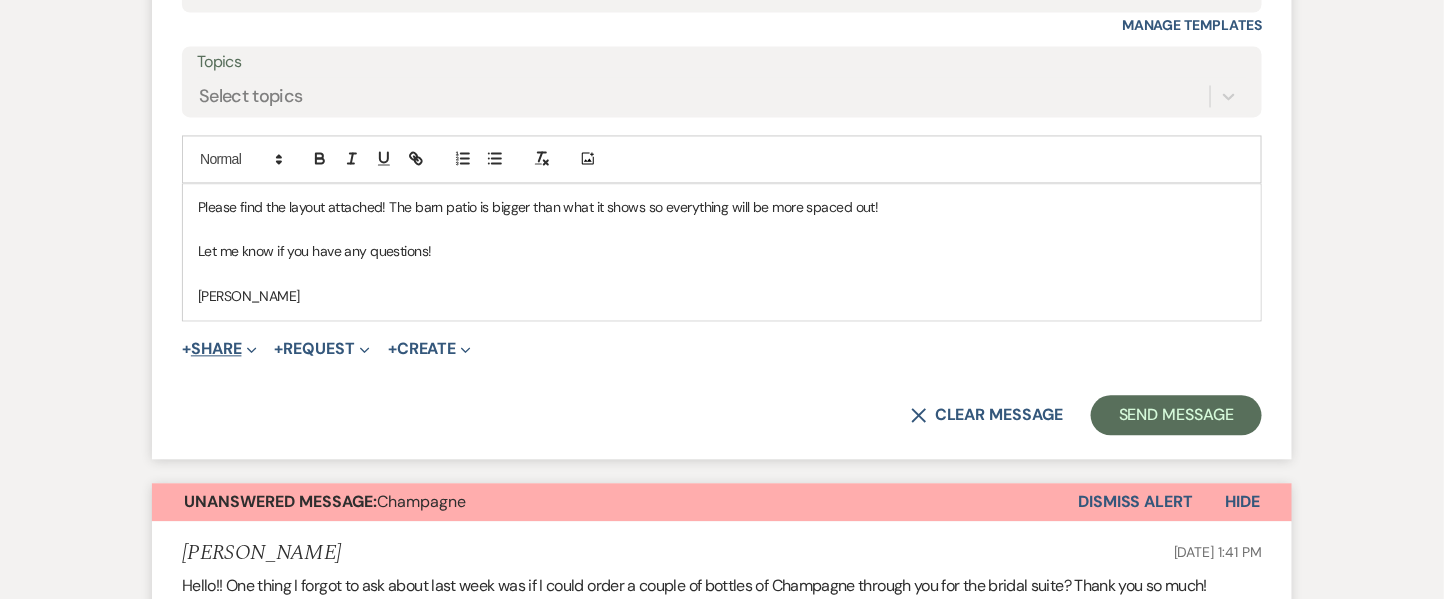 click on "Expand" at bounding box center [249, 348] 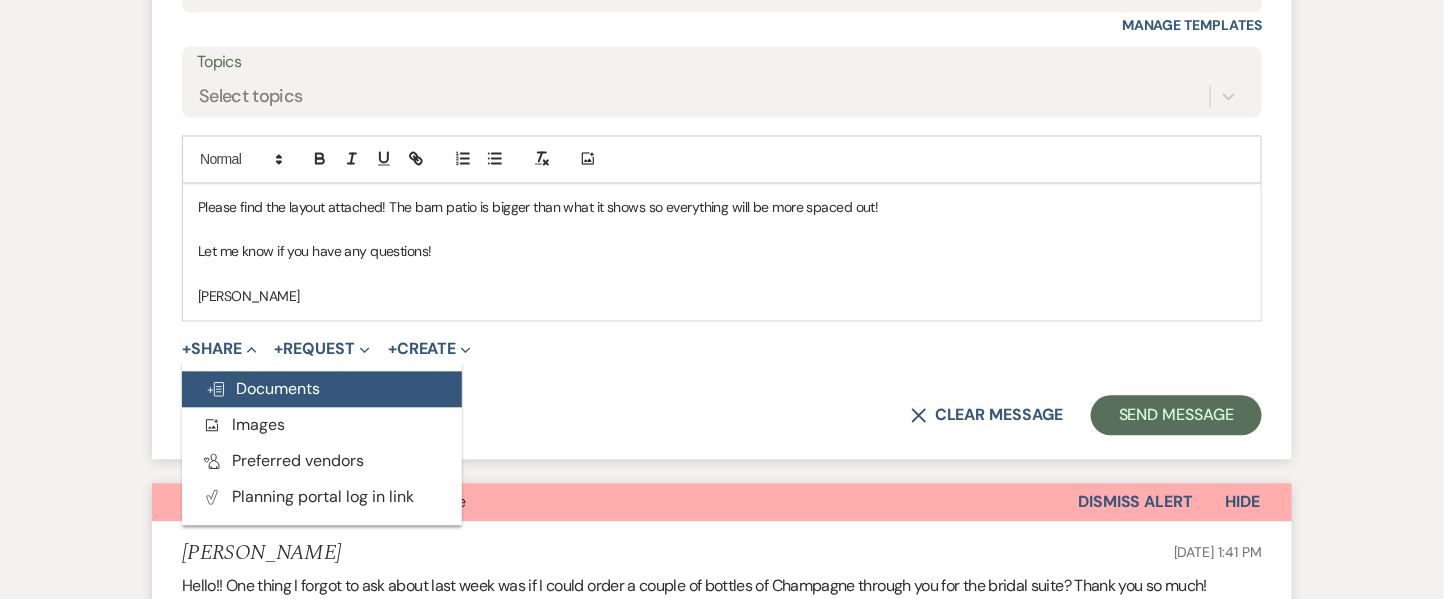 click on "Doc Upload Documents" at bounding box center (263, 388) 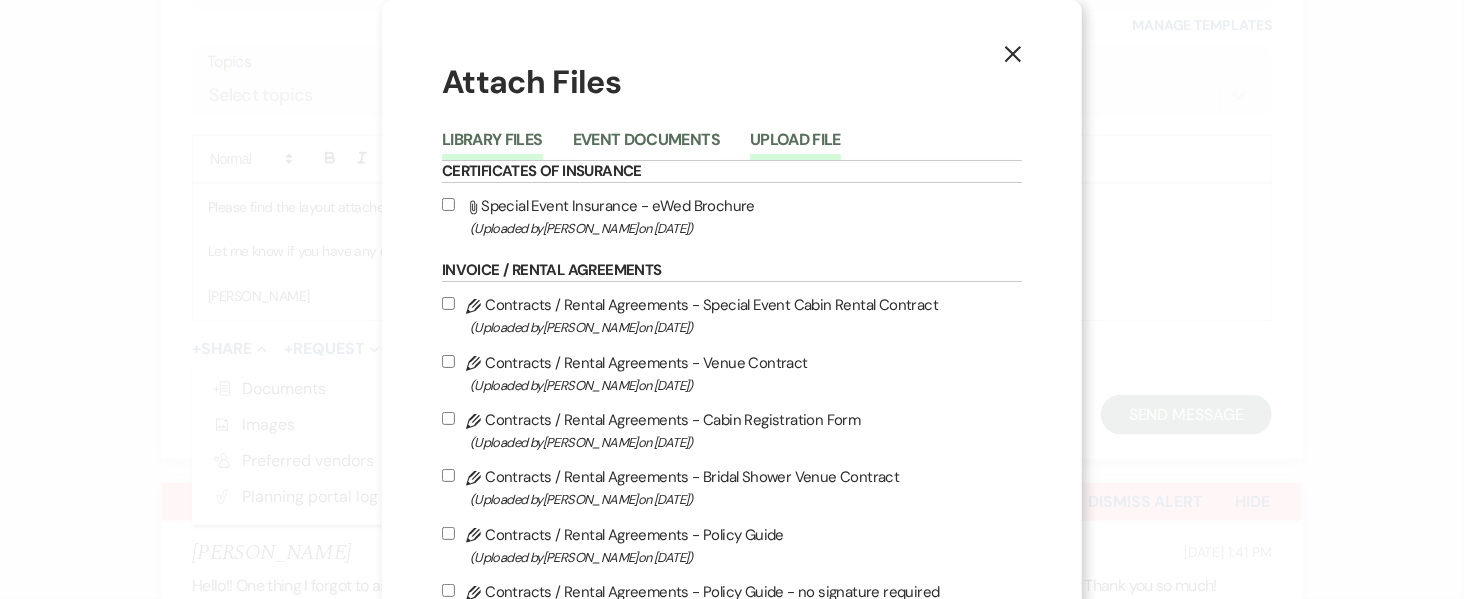 click on "Upload File" at bounding box center [795, 146] 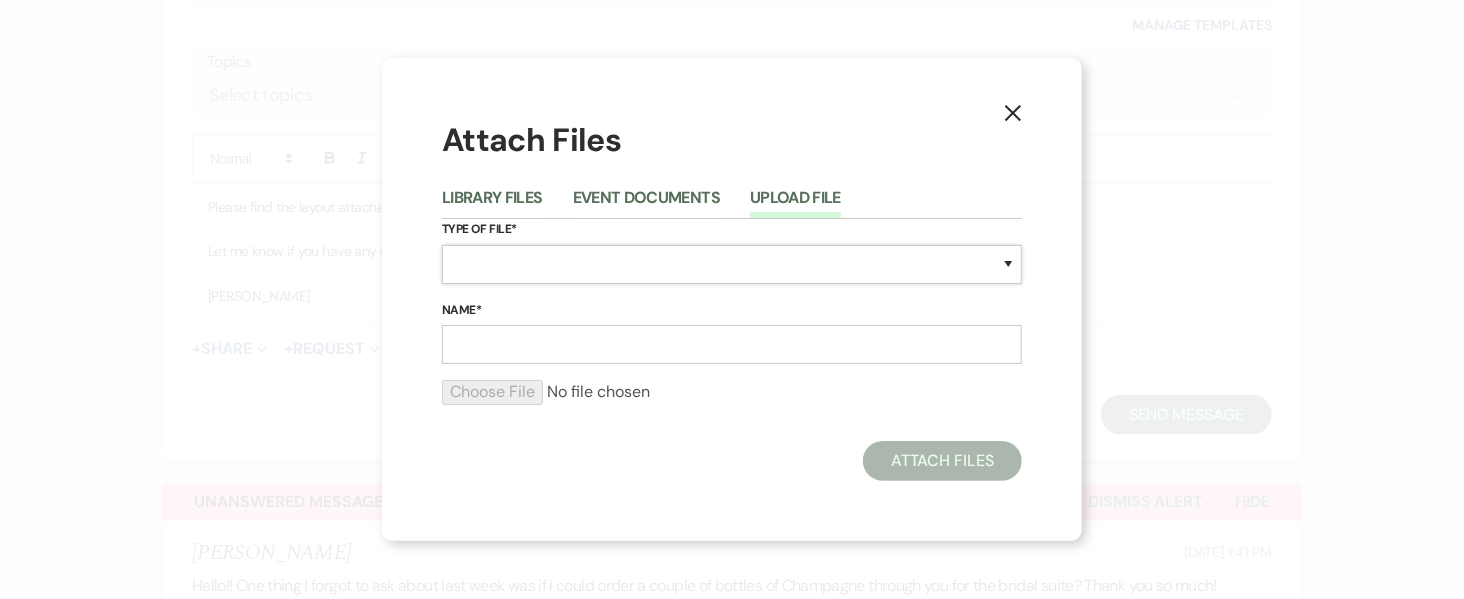 click on "Special Event Insurance Vendor Certificate of Insurance Contracts / Rental Agreements Invoices Receipts Event Maps Floor Plans Rain Plan Seating Charts Venue Layout Catering / Alcohol Permit Event Permit Fire Permit Fuel Permit Generator Permit Tent Permit Venue Permit Other Permit Inventory  Promotional Sample Venue Beverage Ceremony Event Finalize + Share Guests Lodging Menu Vendors Venue Beverage Brochure Menu Packages Product Specifications Quotes Beverage Event and Ceremony Details Finalize & Share Guests Lodging Menu Vendors Venue Event Timeline Family / Wedding Party Timeline Food and Beverage Timeline MC / DJ / Band Timeline Master Timeline Photography Timeline Set-Up / Clean-Up Vendor Timeline Bartender Safe Serve / TiPS Certification Vendor Certification Vendor License Other" at bounding box center [732, 264] 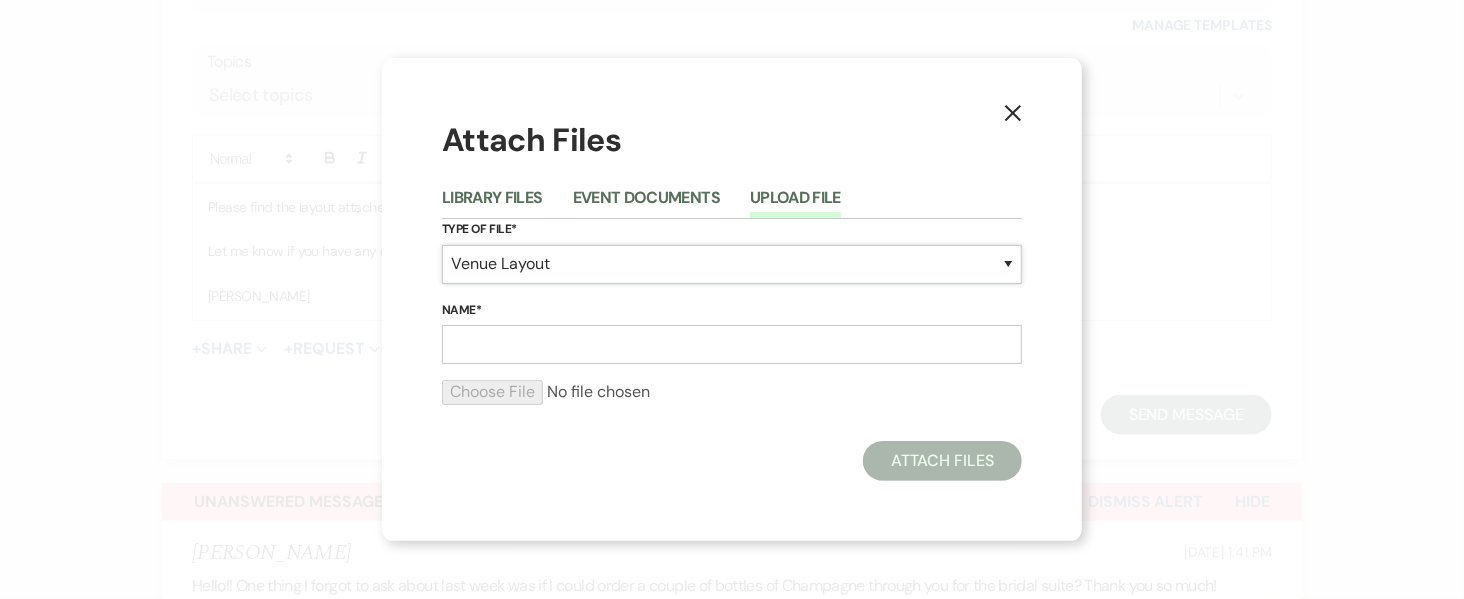 click on "Special Event Insurance Vendor Certificate of Insurance Contracts / Rental Agreements Invoices Receipts Event Maps Floor Plans Rain Plan Seating Charts Venue Layout Catering / Alcohol Permit Event Permit Fire Permit Fuel Permit Generator Permit Tent Permit Venue Permit Other Permit Inventory  Promotional Sample Venue Beverage Ceremony Event Finalize + Share Guests Lodging Menu Vendors Venue Beverage Brochure Menu Packages Product Specifications Quotes Beverage Event and Ceremony Details Finalize & Share Guests Lodging Menu Vendors Venue Event Timeline Family / Wedding Party Timeline Food and Beverage Timeline MC / DJ / Band Timeline Master Timeline Photography Timeline Set-Up / Clean-Up Vendor Timeline Bartender Safe Serve / TiPS Certification Vendor Certification Vendor License Other" at bounding box center (732, 264) 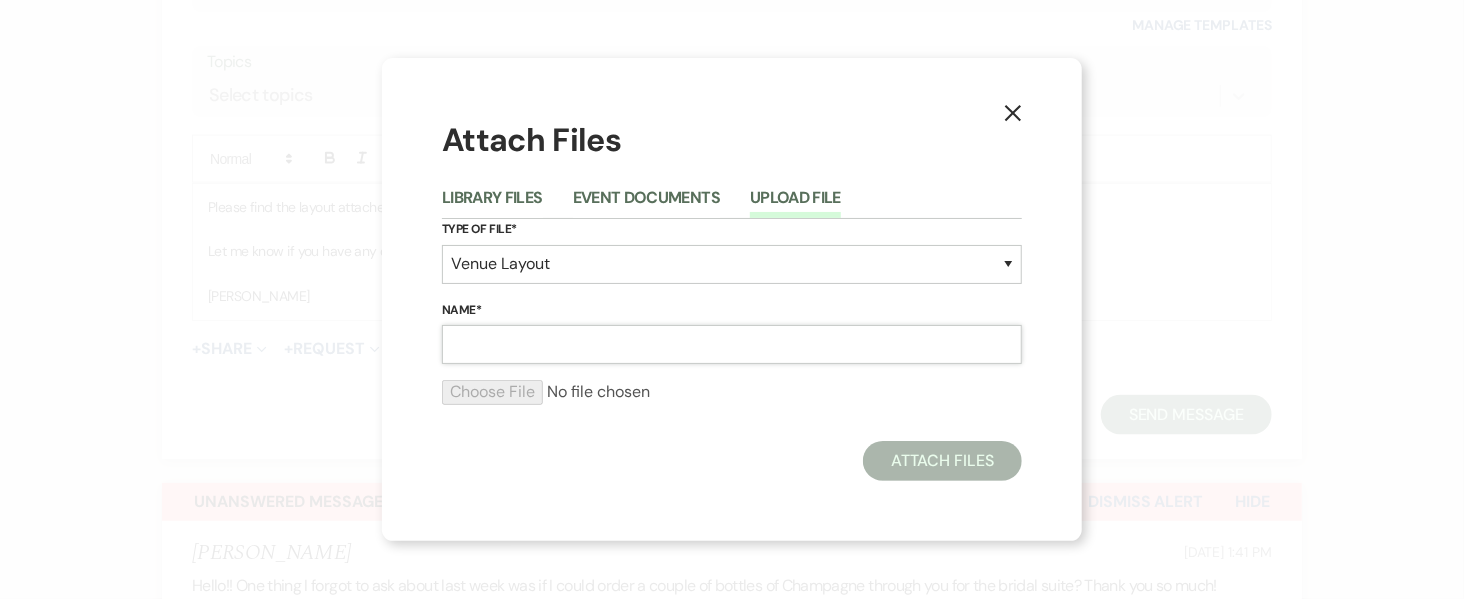 click on "Name*" at bounding box center [732, 344] 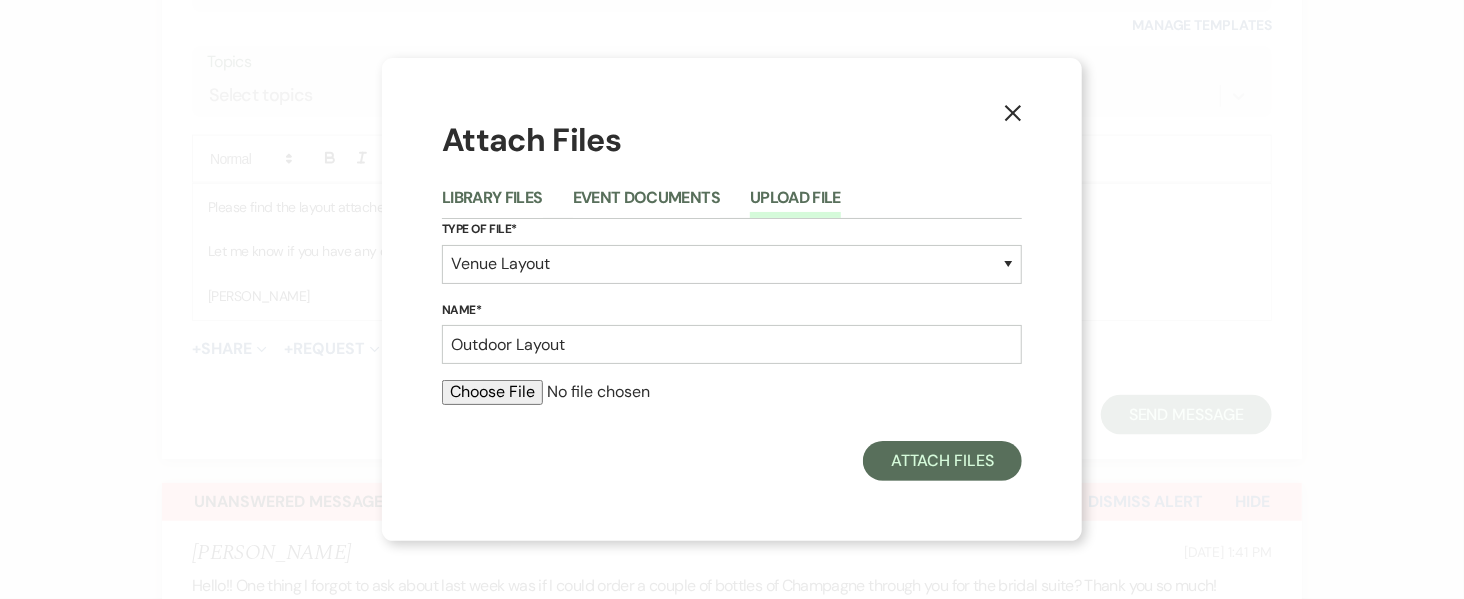 click at bounding box center (732, 392) 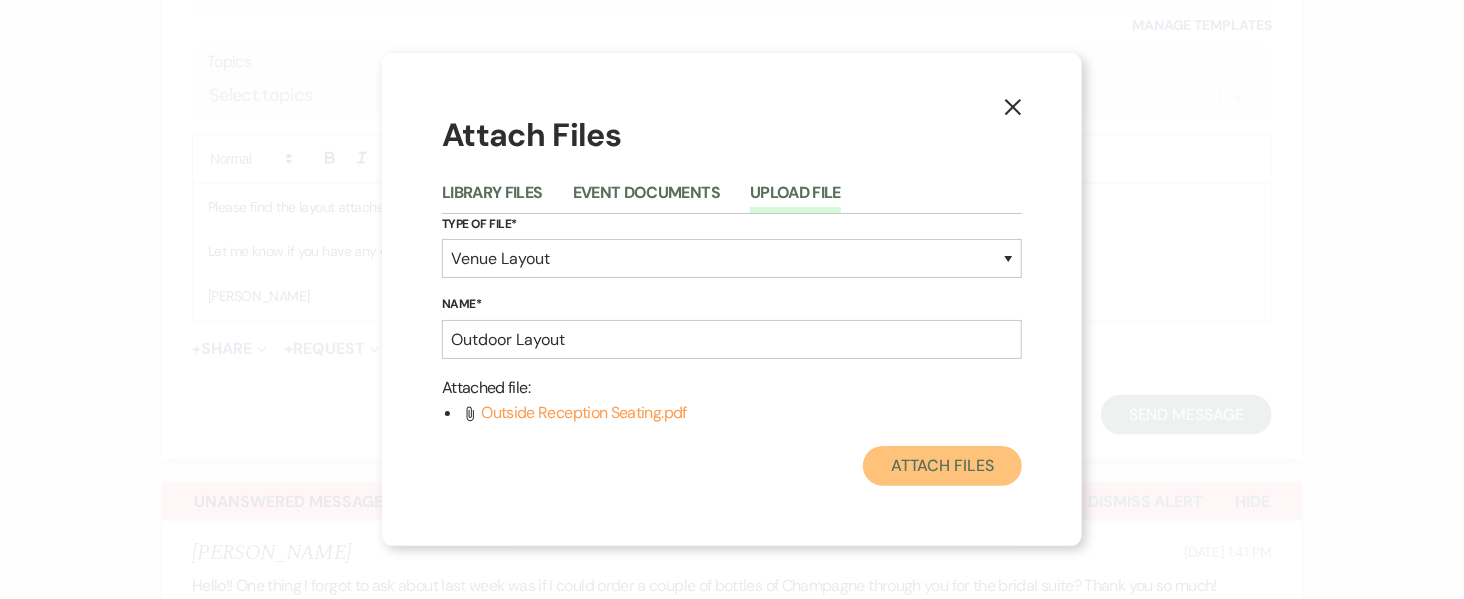 click on "Attach Files" at bounding box center (942, 466) 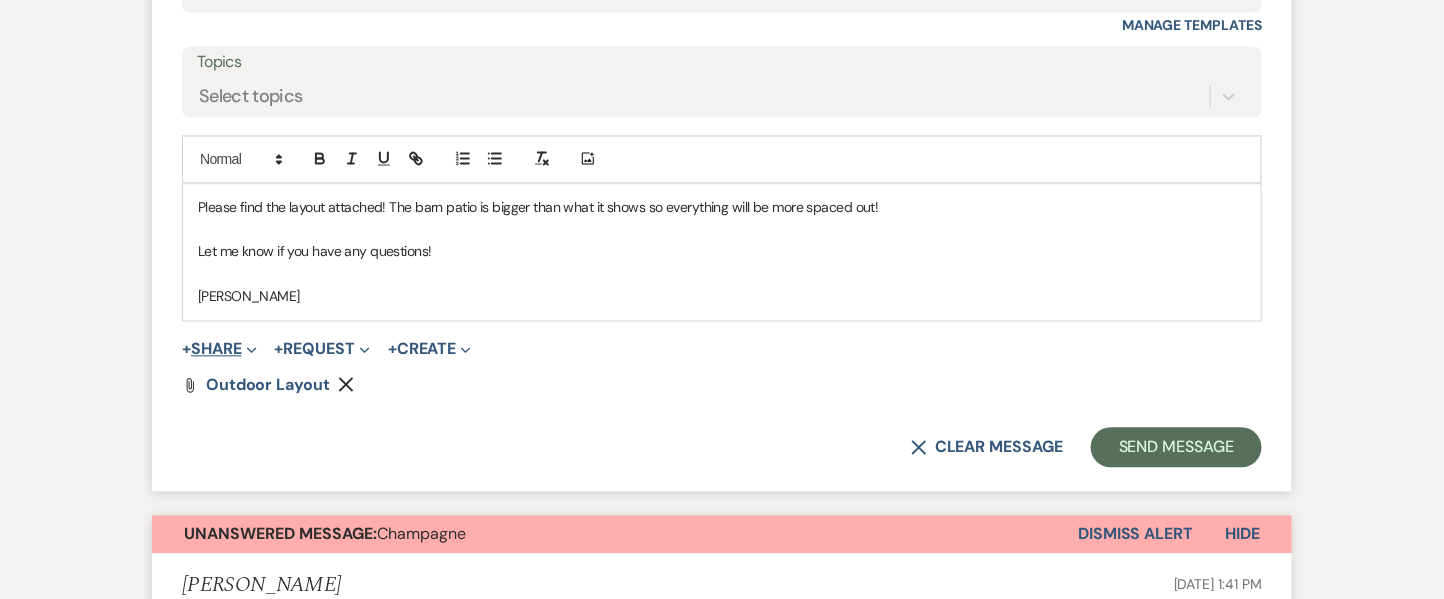click on "+  Share Expand" at bounding box center (219, 349) 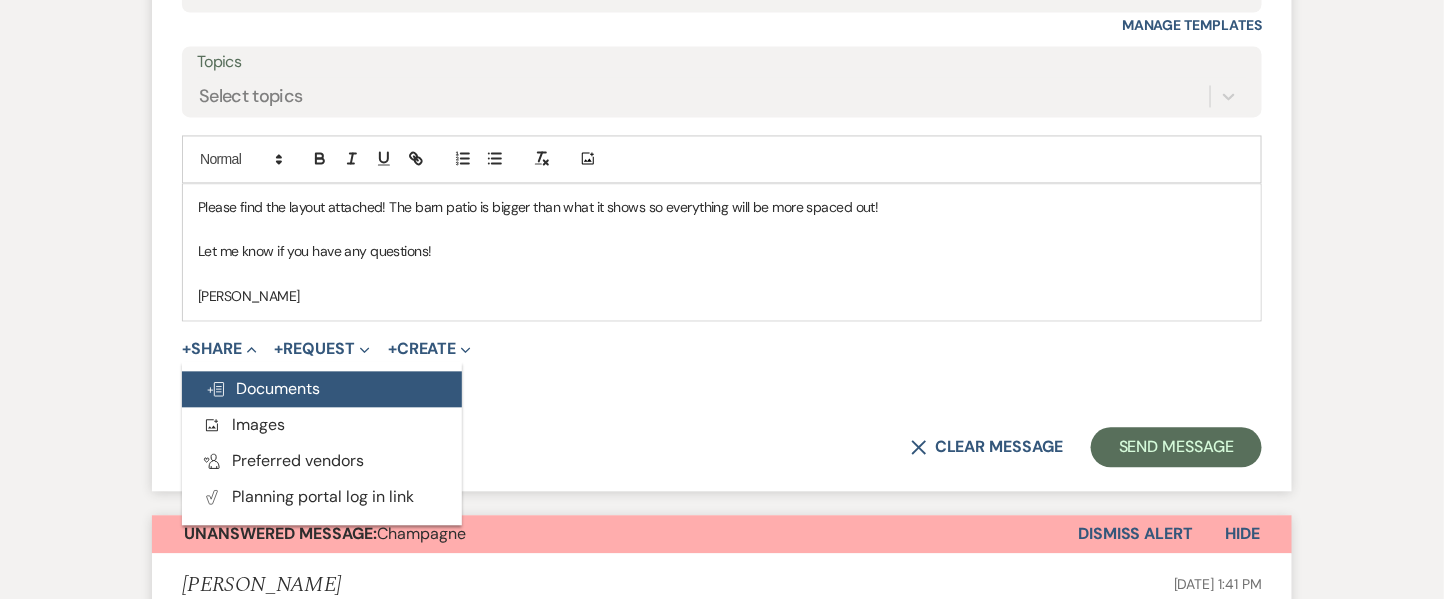 click on "Doc Upload Documents" at bounding box center [263, 388] 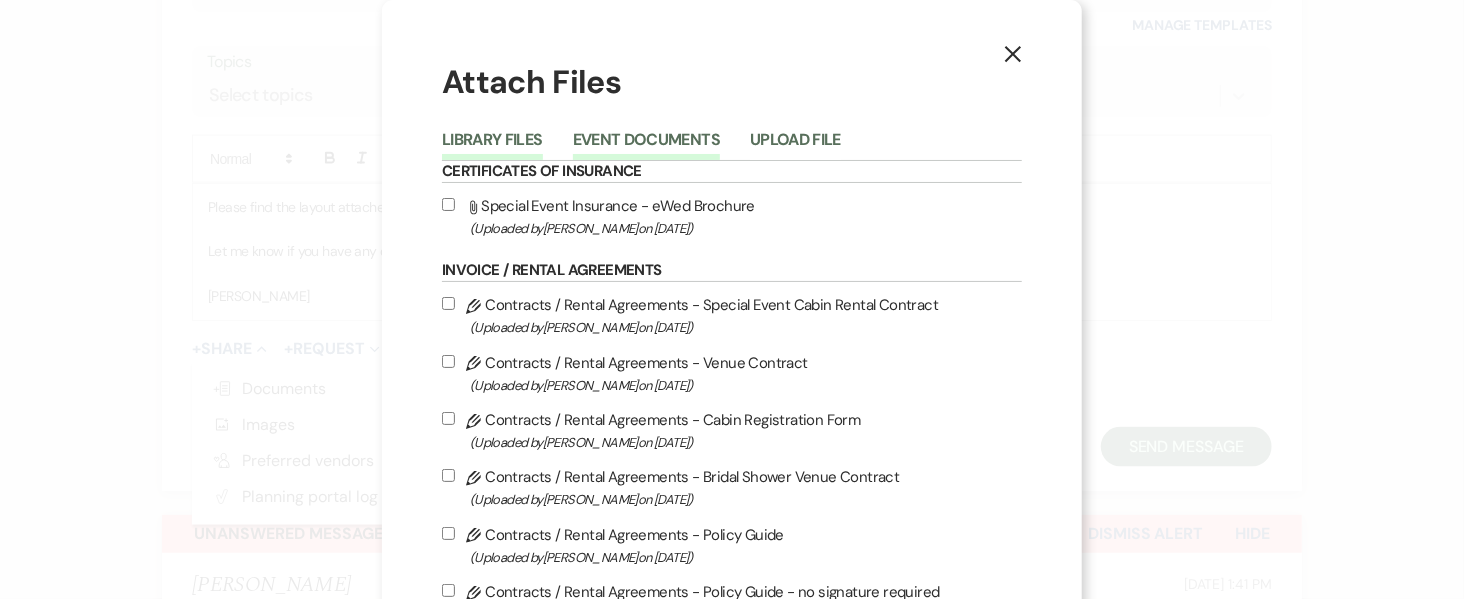 click on "Event Documents" at bounding box center (646, 146) 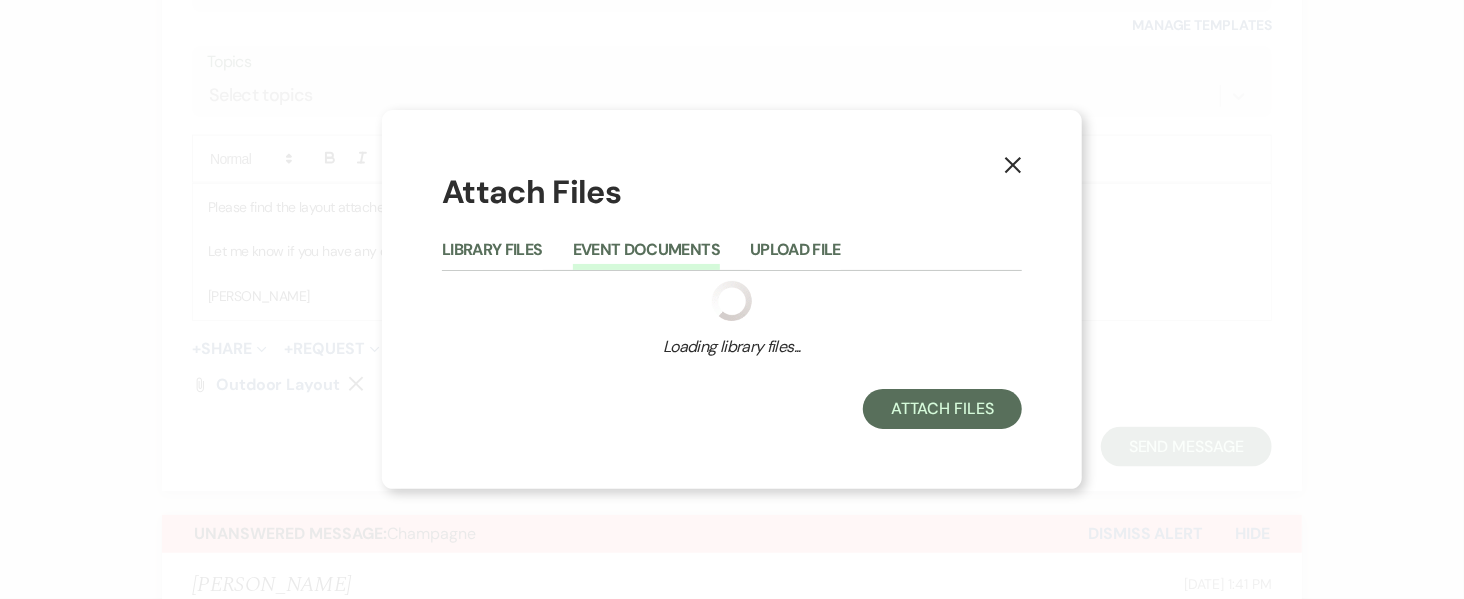 click on "Library Files Event Documents Upload File" at bounding box center (732, 250) 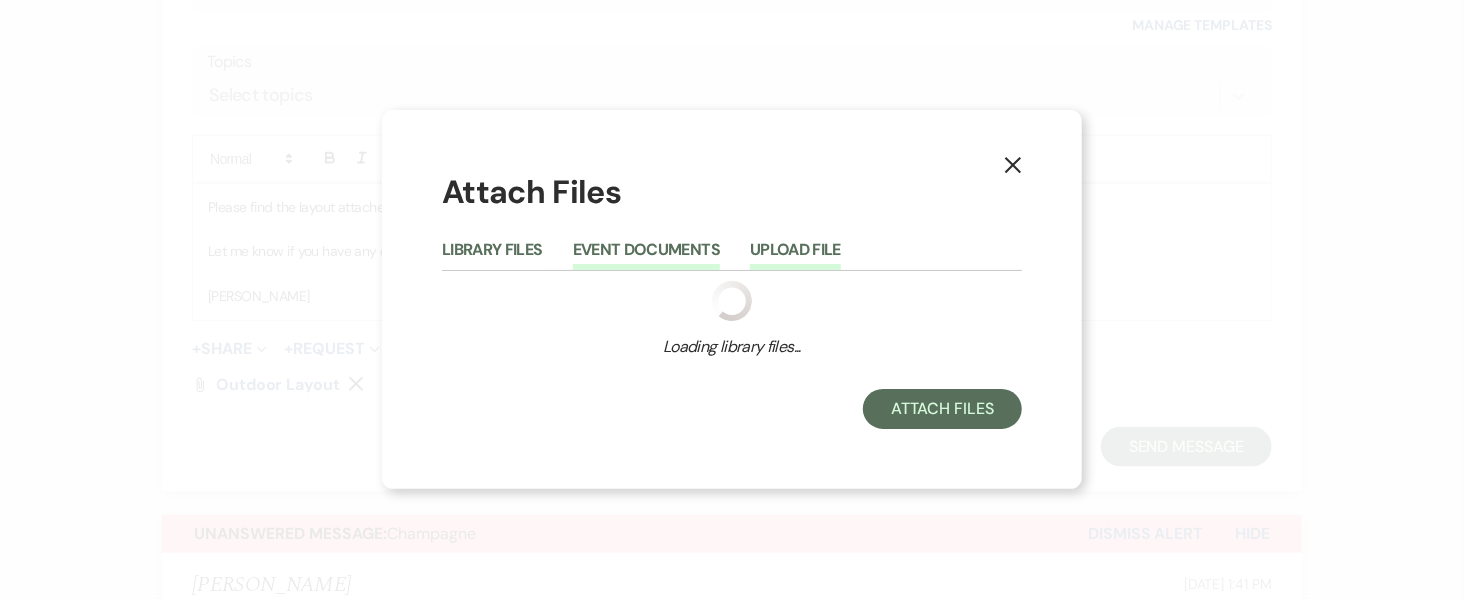 click on "Upload File" at bounding box center (795, 256) 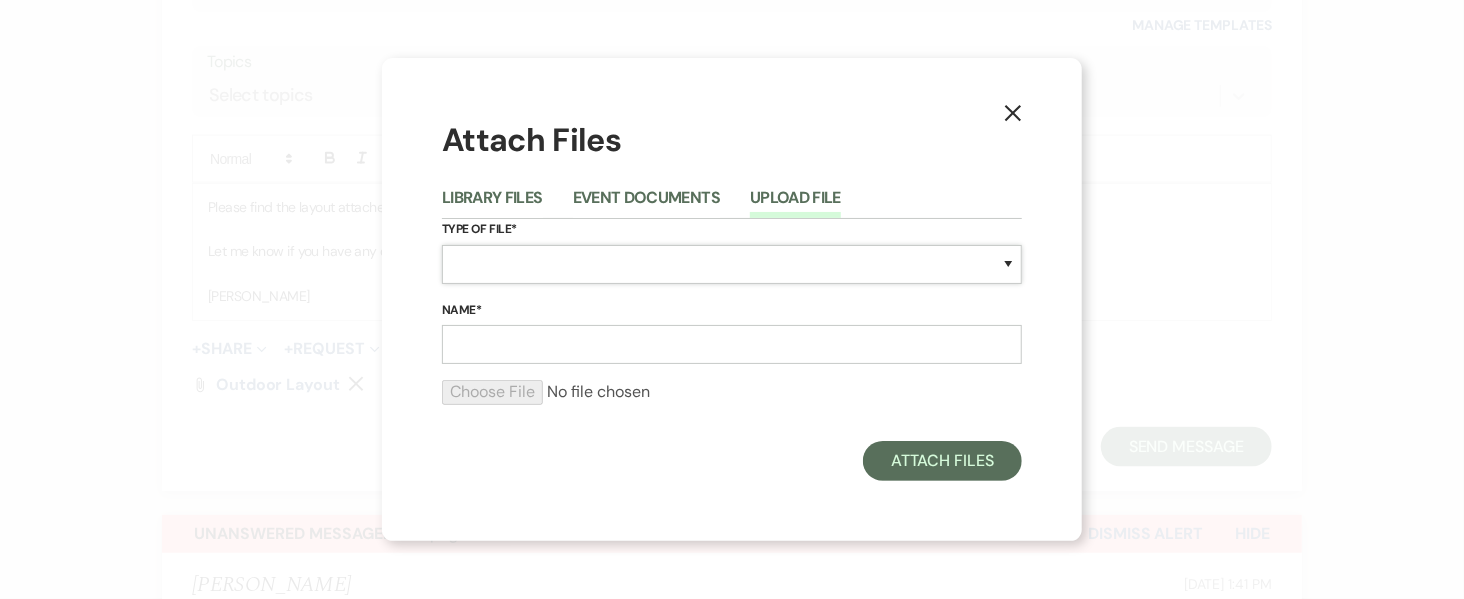 click on "Special Event Insurance Vendor Certificate of Insurance Contracts / Rental Agreements Invoices Receipts Event Maps Floor Plans Rain Plan Seating Charts Venue Layout Catering / Alcohol Permit Event Permit Fire Permit Fuel Permit Generator Permit Tent Permit Venue Permit Other Permit Inventory  Promotional Sample Venue Beverage Ceremony Event Finalize + Share Guests Lodging Menu Vendors Venue Beverage Brochure Menu Packages Product Specifications Quotes Beverage Event and Ceremony Details Finalize & Share Guests Lodging Menu Vendors Venue Event Timeline Family / Wedding Party Timeline Food and Beverage Timeline MC / DJ / Band Timeline Master Timeline Photography Timeline Set-Up / Clean-Up Vendor Timeline Bartender Safe Serve / TiPS Certification Vendor Certification Vendor License Other" at bounding box center (732, 264) 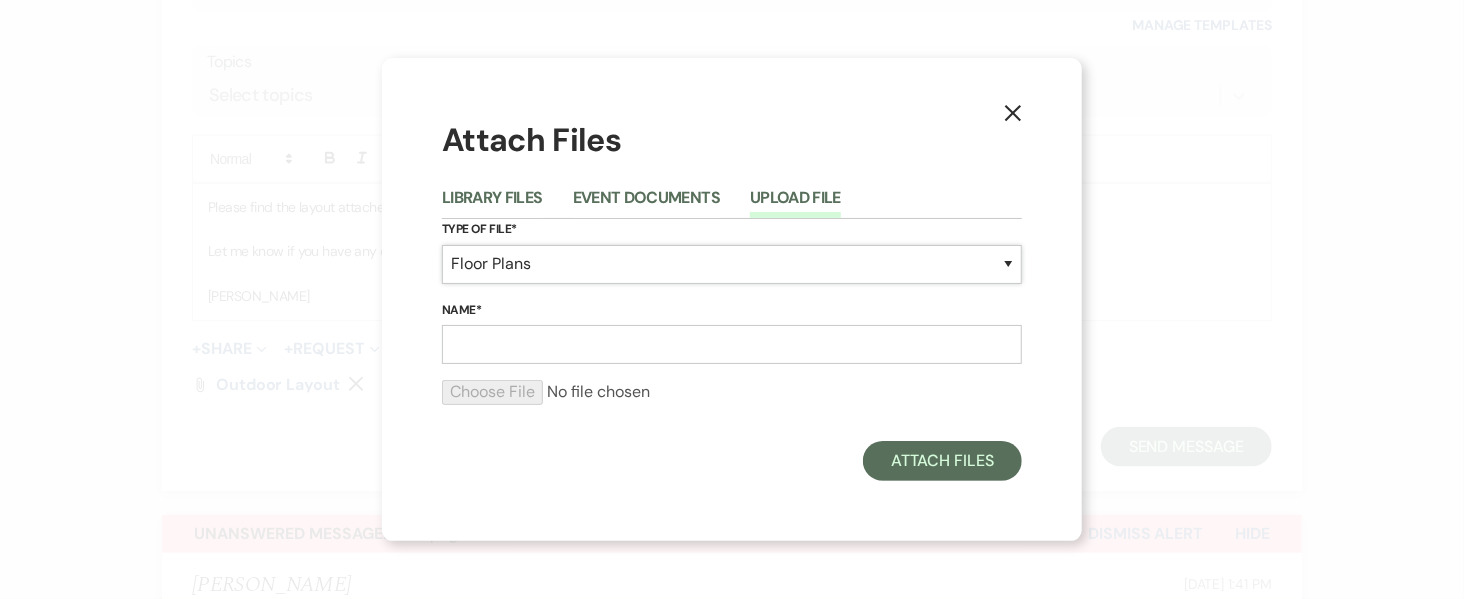 click on "Special Event Insurance Vendor Certificate of Insurance Contracts / Rental Agreements Invoices Receipts Event Maps Floor Plans Rain Plan Seating Charts Venue Layout Catering / Alcohol Permit Event Permit Fire Permit Fuel Permit Generator Permit Tent Permit Venue Permit Other Permit Inventory  Promotional Sample Venue Beverage Ceremony Event Finalize + Share Guests Lodging Menu Vendors Venue Beverage Brochure Menu Packages Product Specifications Quotes Beverage Event and Ceremony Details Finalize & Share Guests Lodging Menu Vendors Venue Event Timeline Family / Wedding Party Timeline Food and Beverage Timeline MC / DJ / Band Timeline Master Timeline Photography Timeline Set-Up / Clean-Up Vendor Timeline Bartender Safe Serve / TiPS Certification Vendor Certification Vendor License Other" at bounding box center [732, 264] 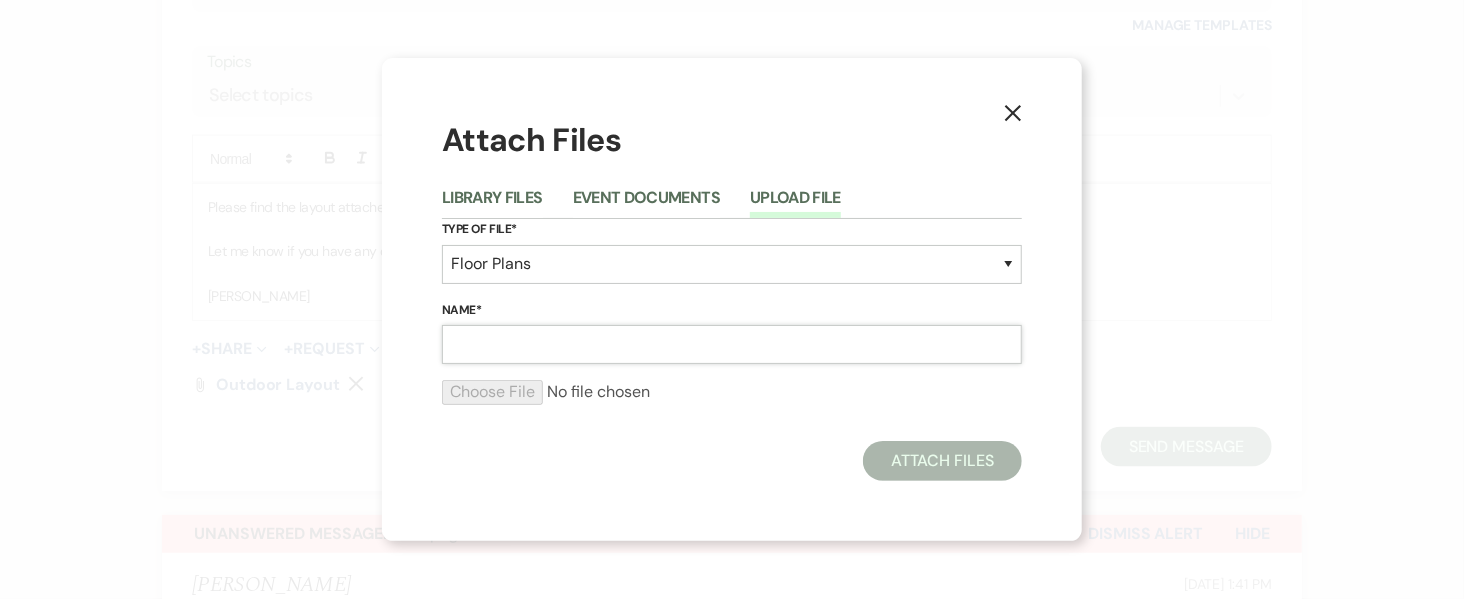 click on "Name*" at bounding box center [732, 344] 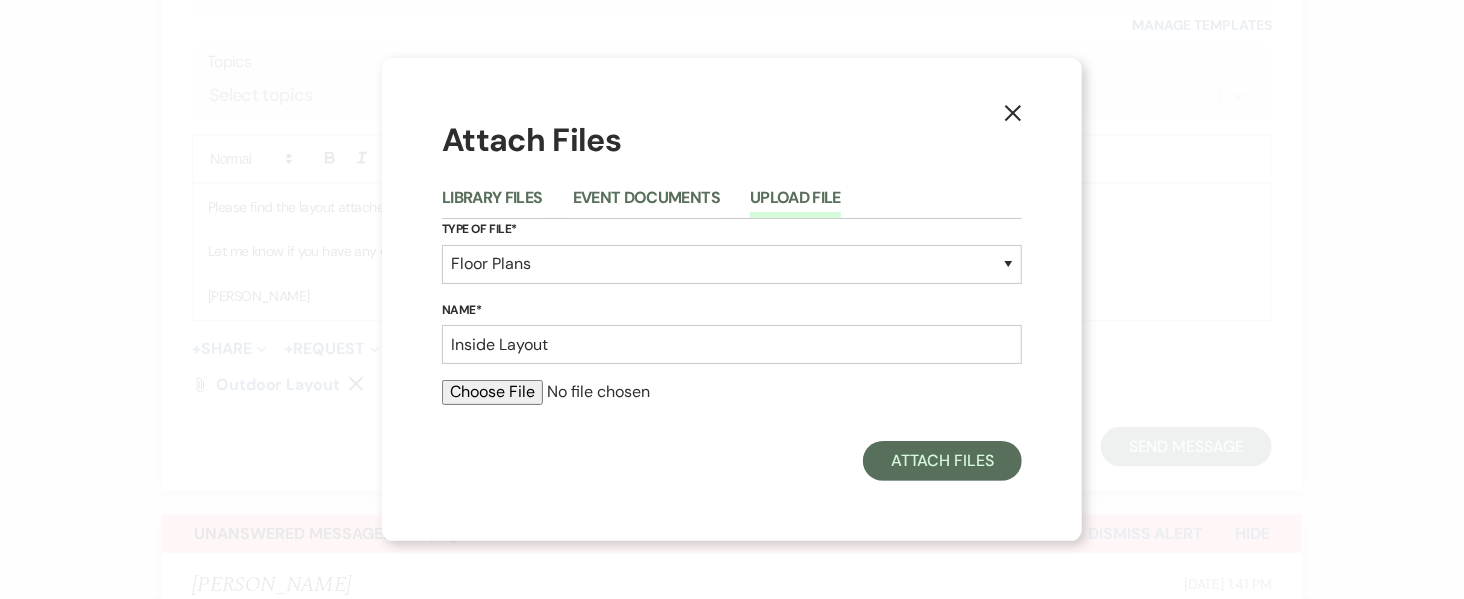 click at bounding box center [732, 392] 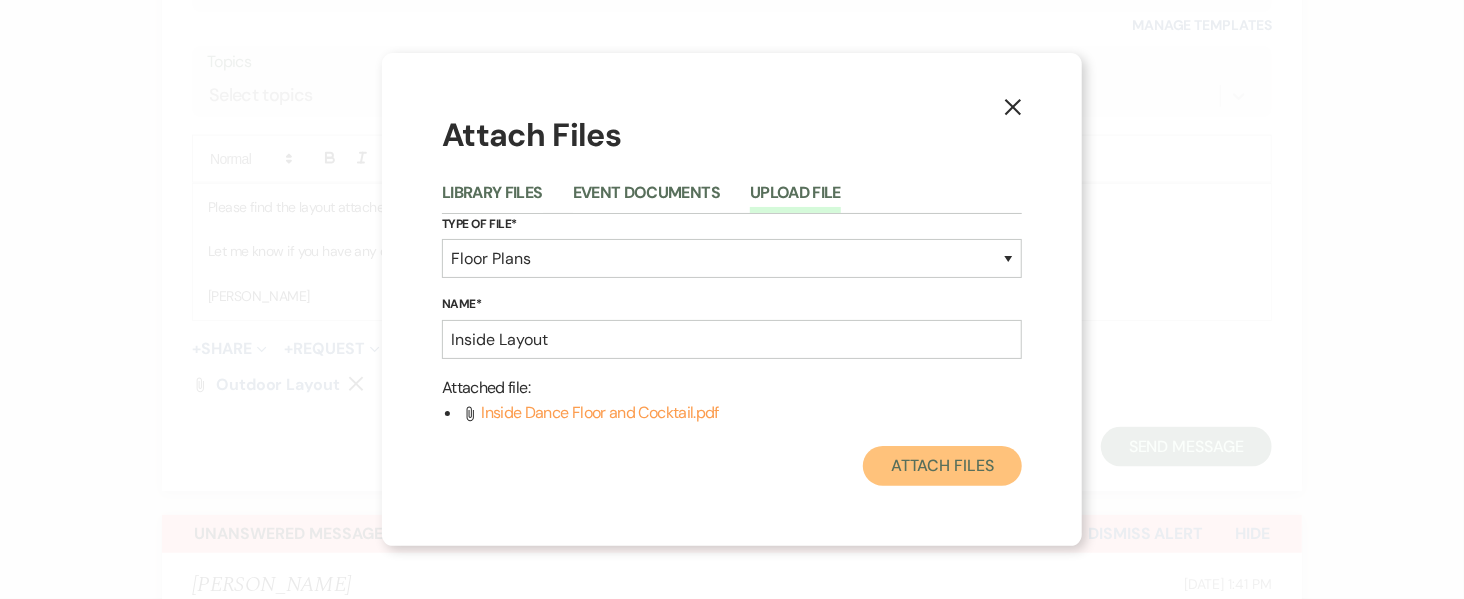 click on "Attach Files" at bounding box center [942, 466] 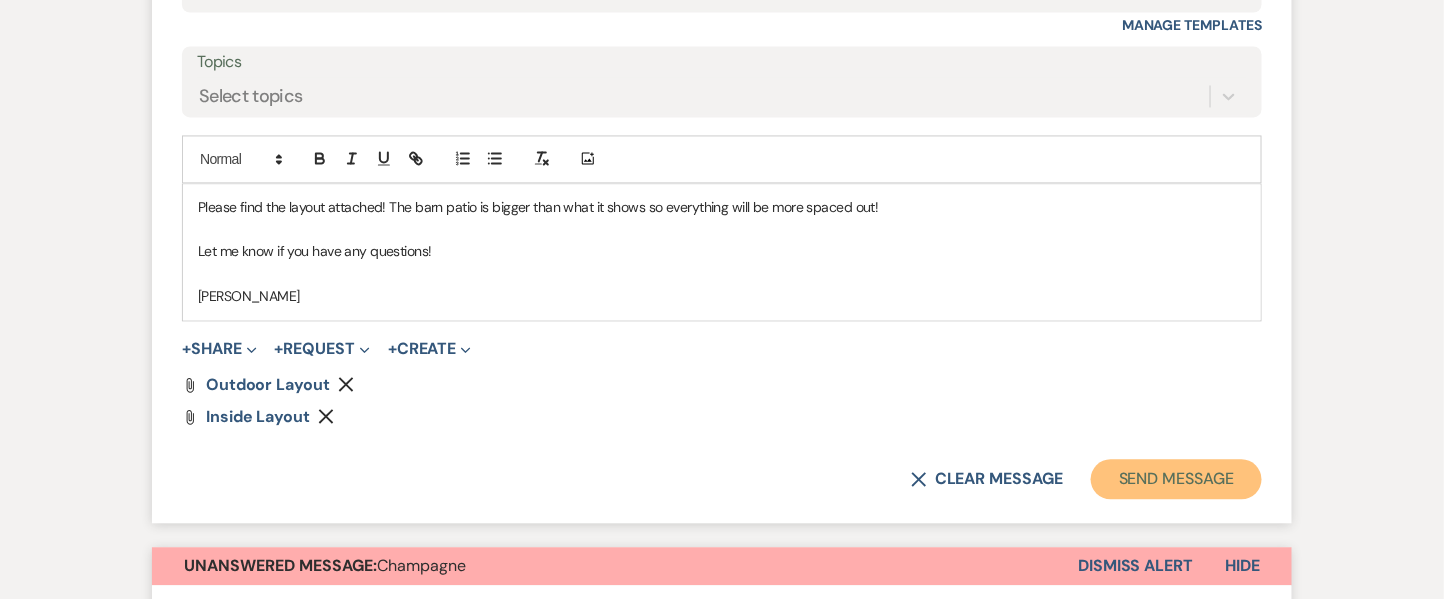 click on "Send Message" at bounding box center [1176, 479] 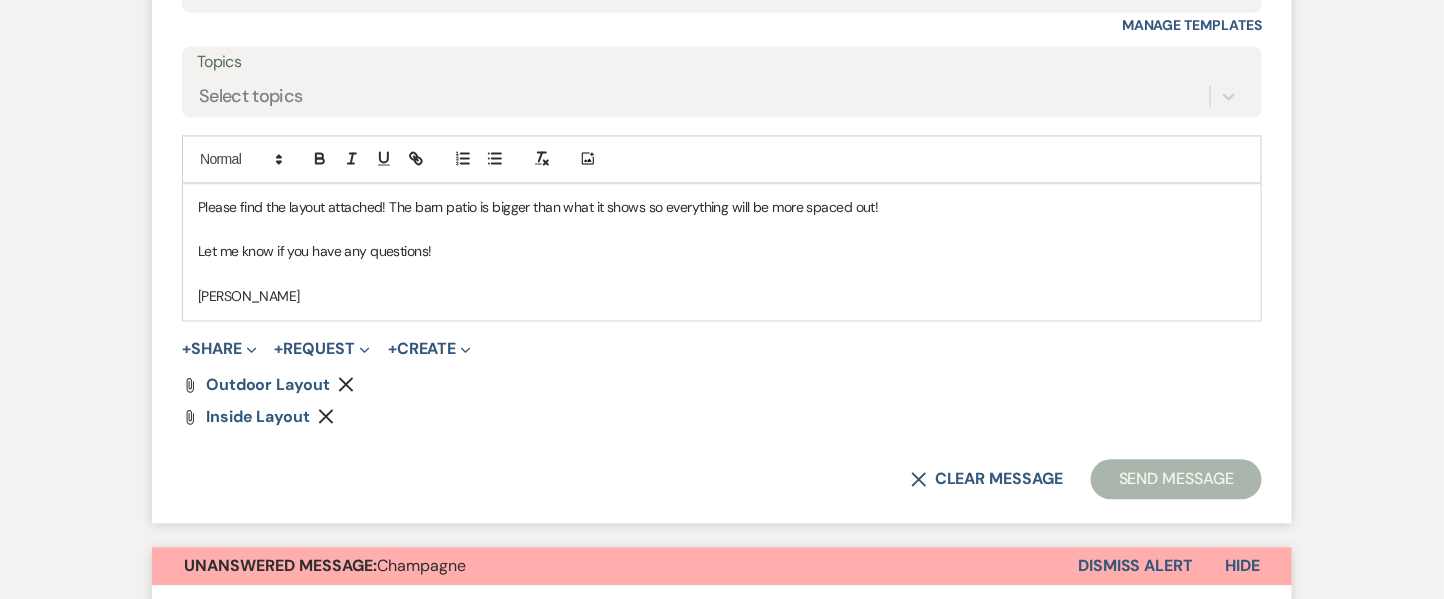 scroll, scrollTop: 1606, scrollLeft: 0, axis: vertical 